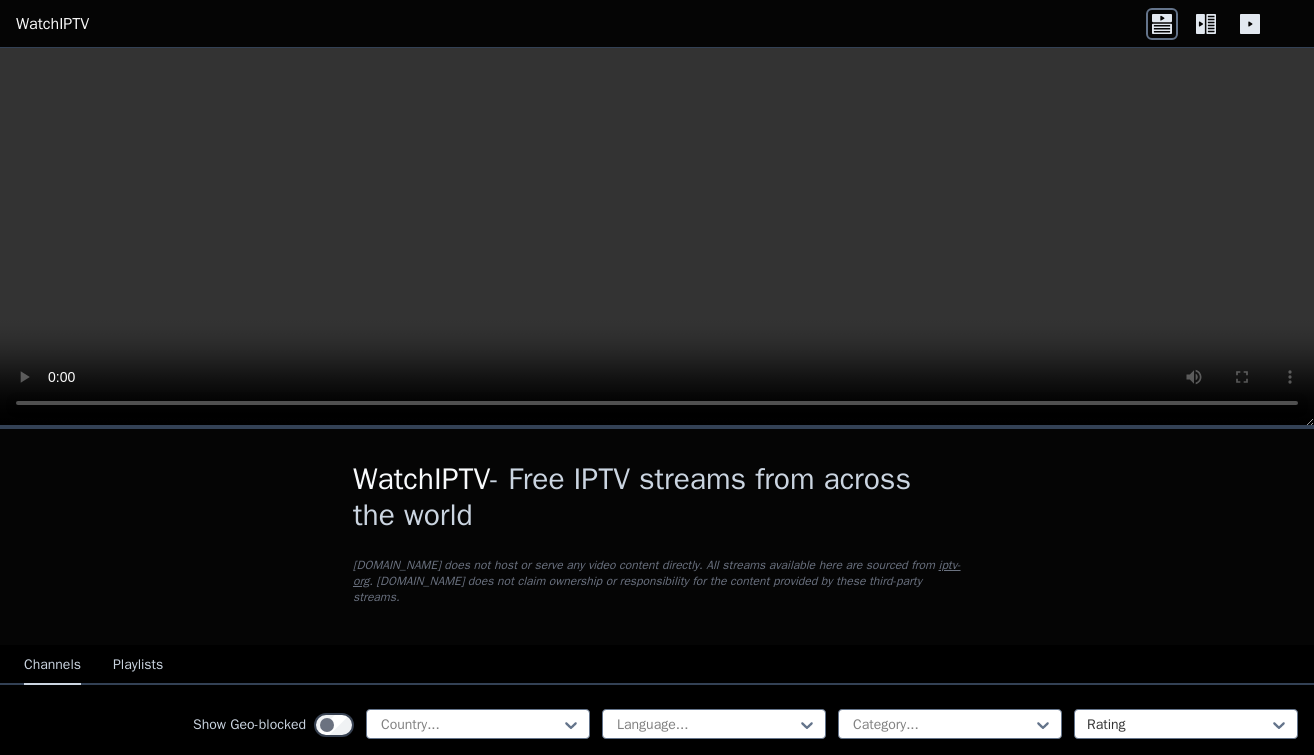 scroll, scrollTop: 0, scrollLeft: 0, axis: both 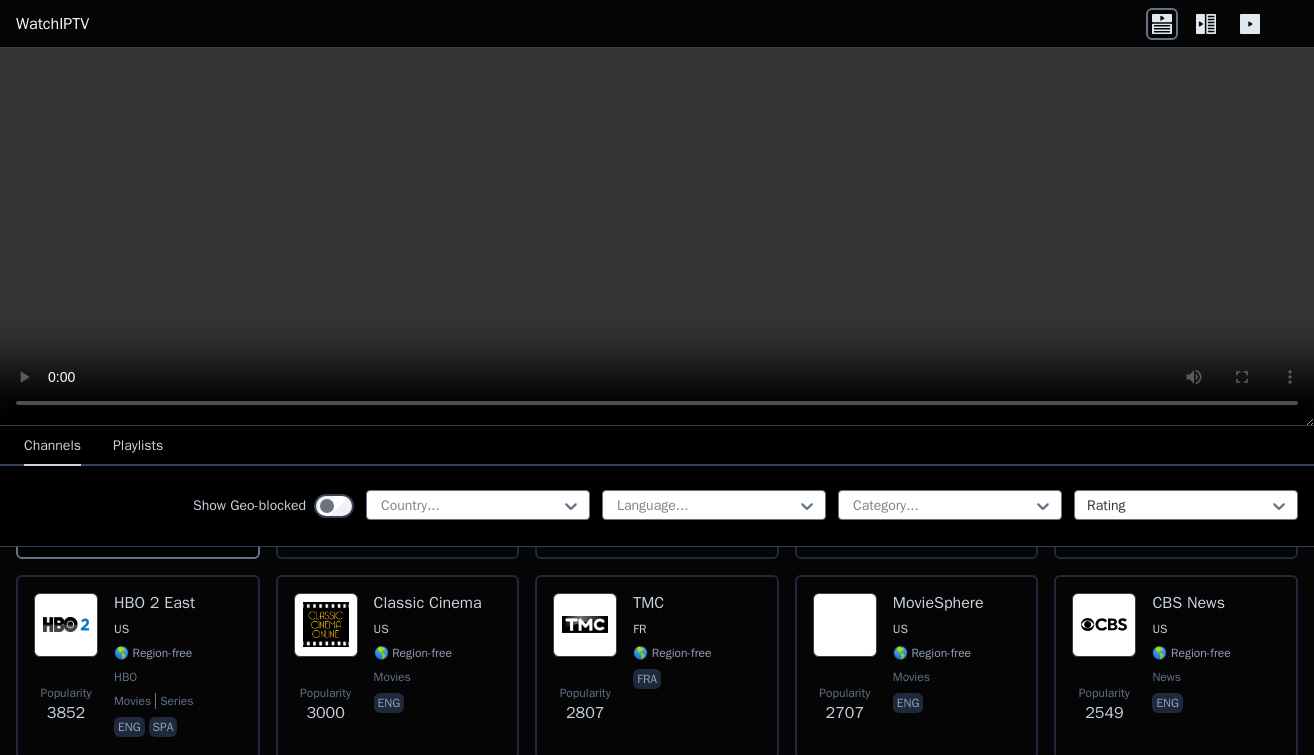 click on "Playlists" at bounding box center (138, 447) 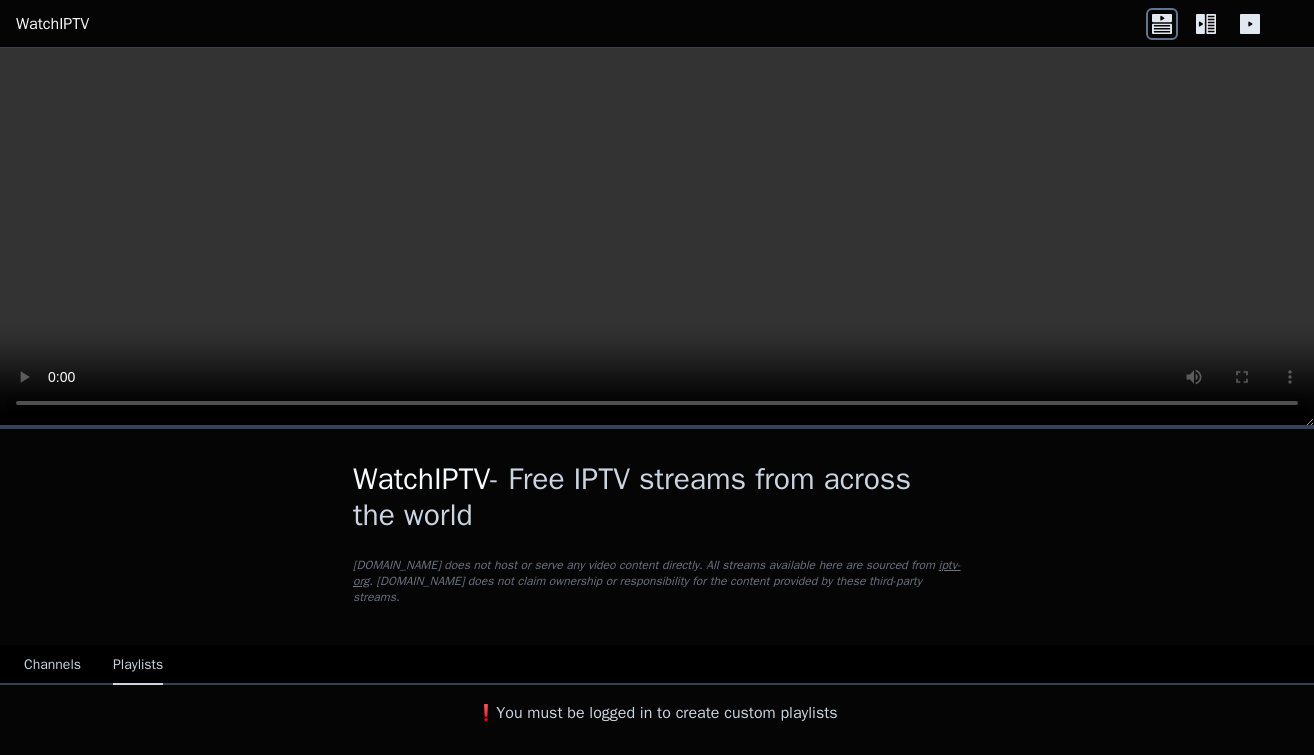scroll, scrollTop: 0, scrollLeft: 0, axis: both 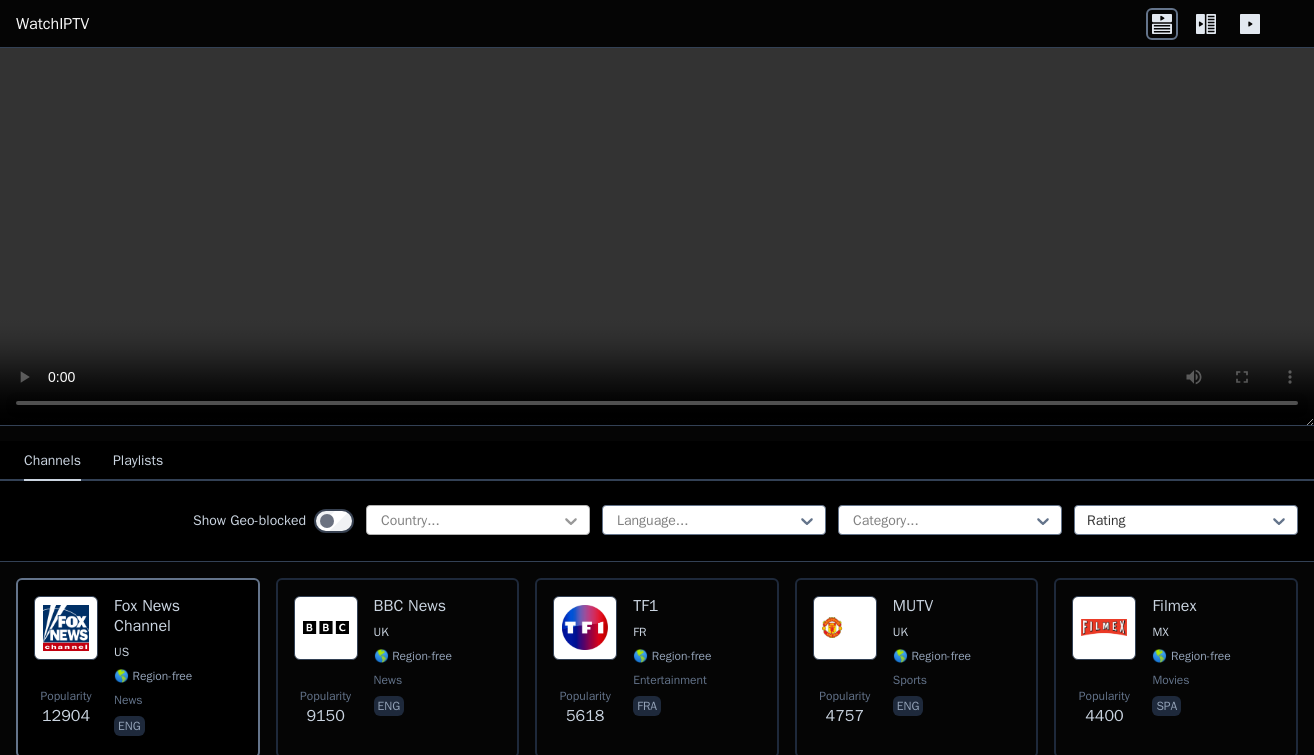 click 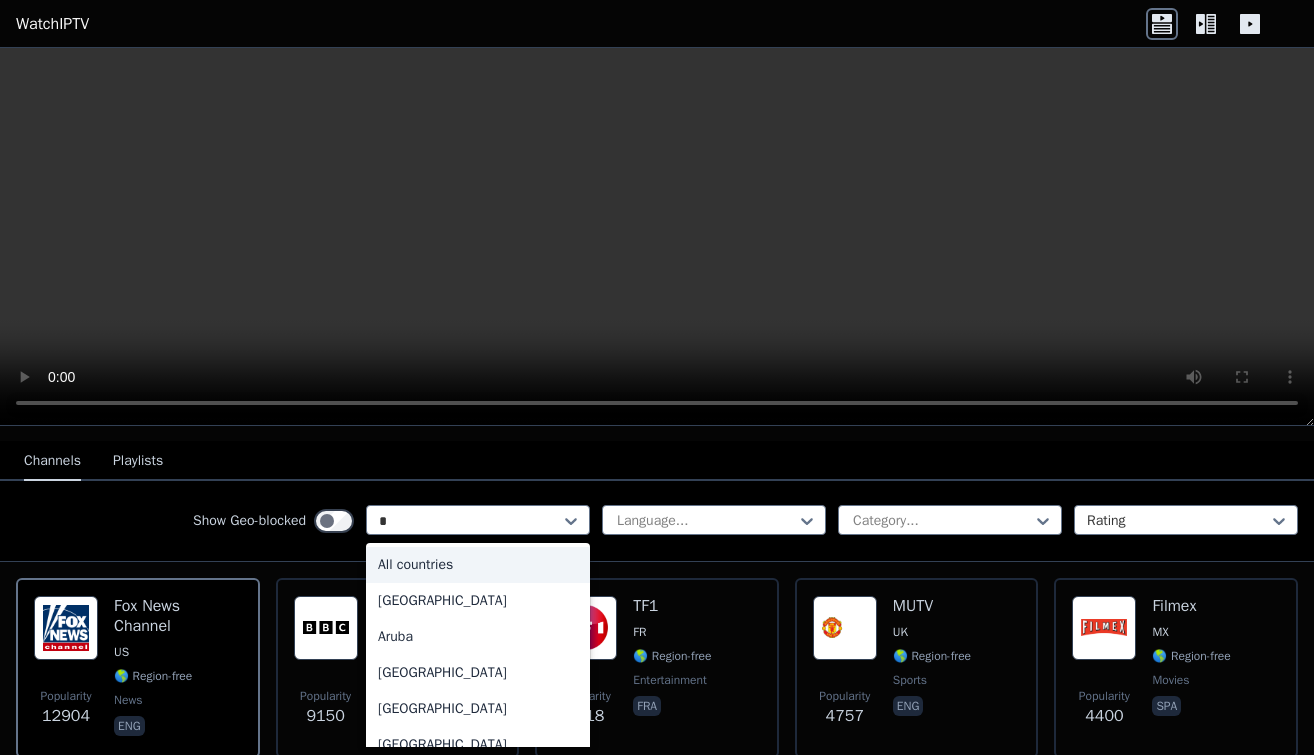 type on "**" 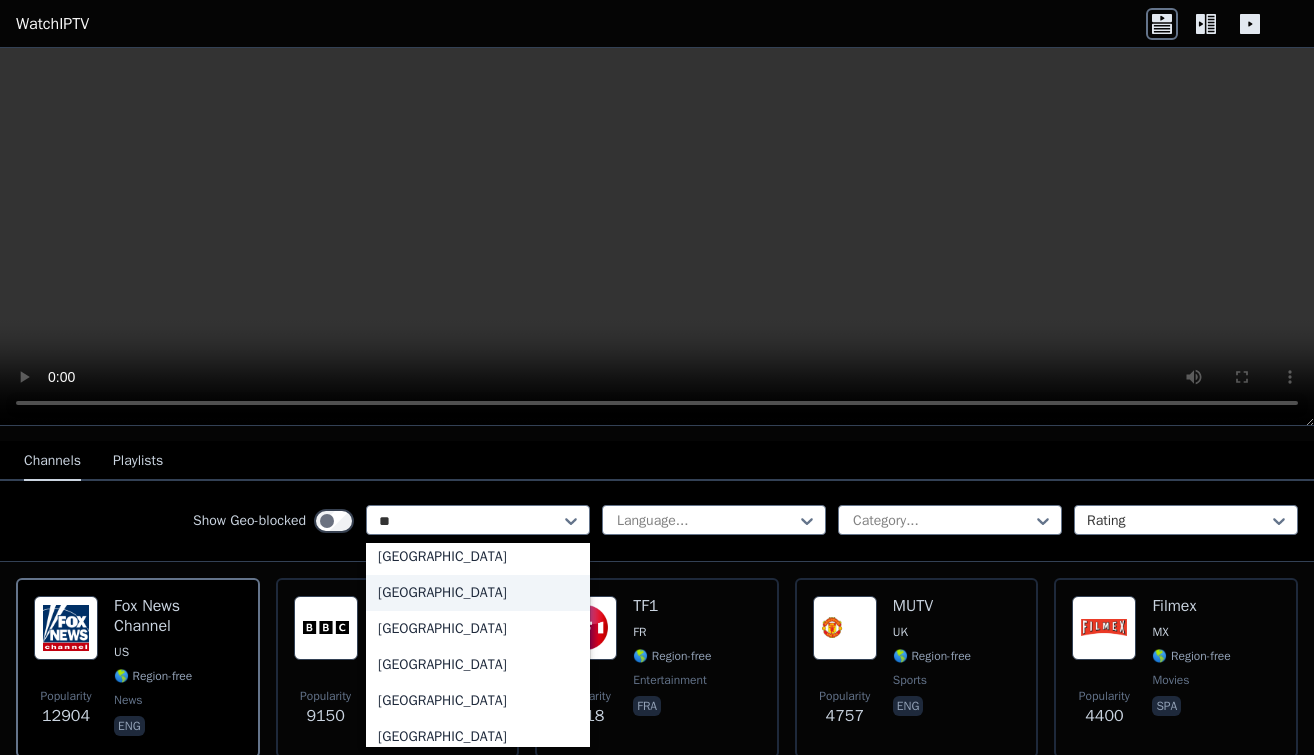 scroll, scrollTop: 91, scrollLeft: 0, axis: vertical 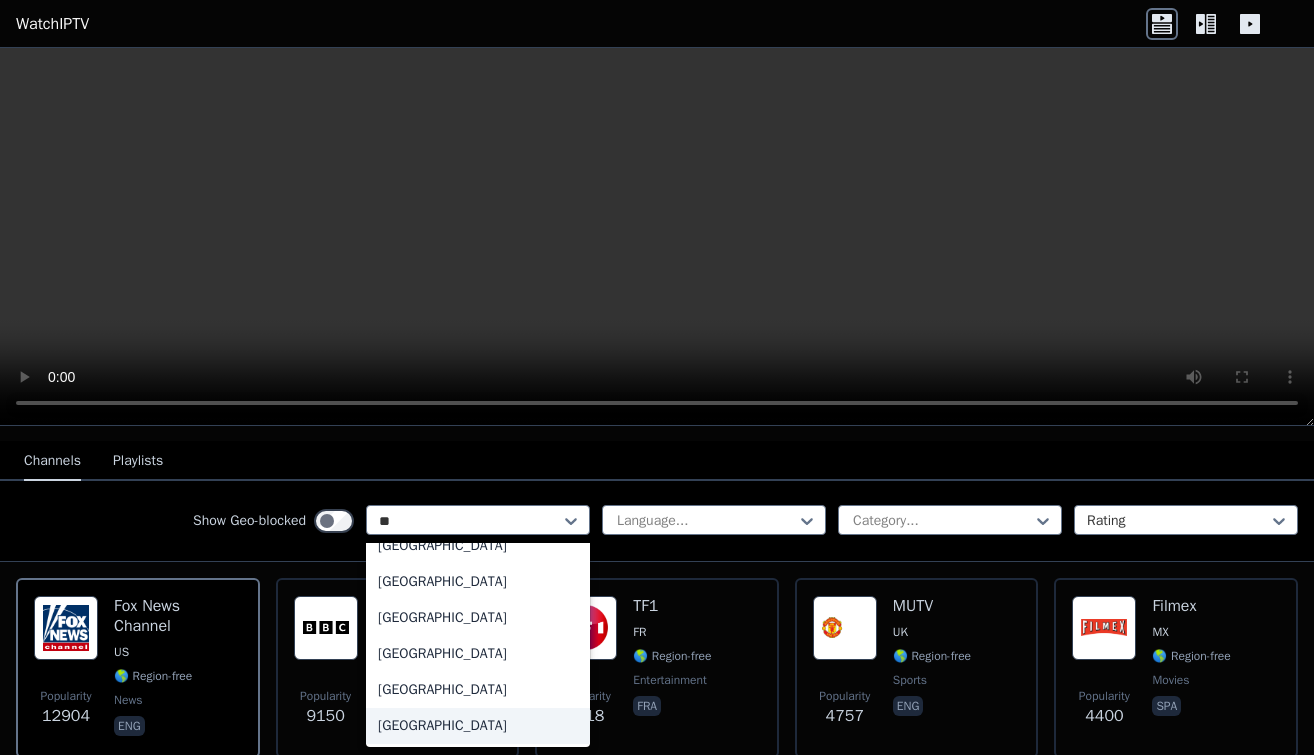 click on "[GEOGRAPHIC_DATA]" at bounding box center (478, 726) 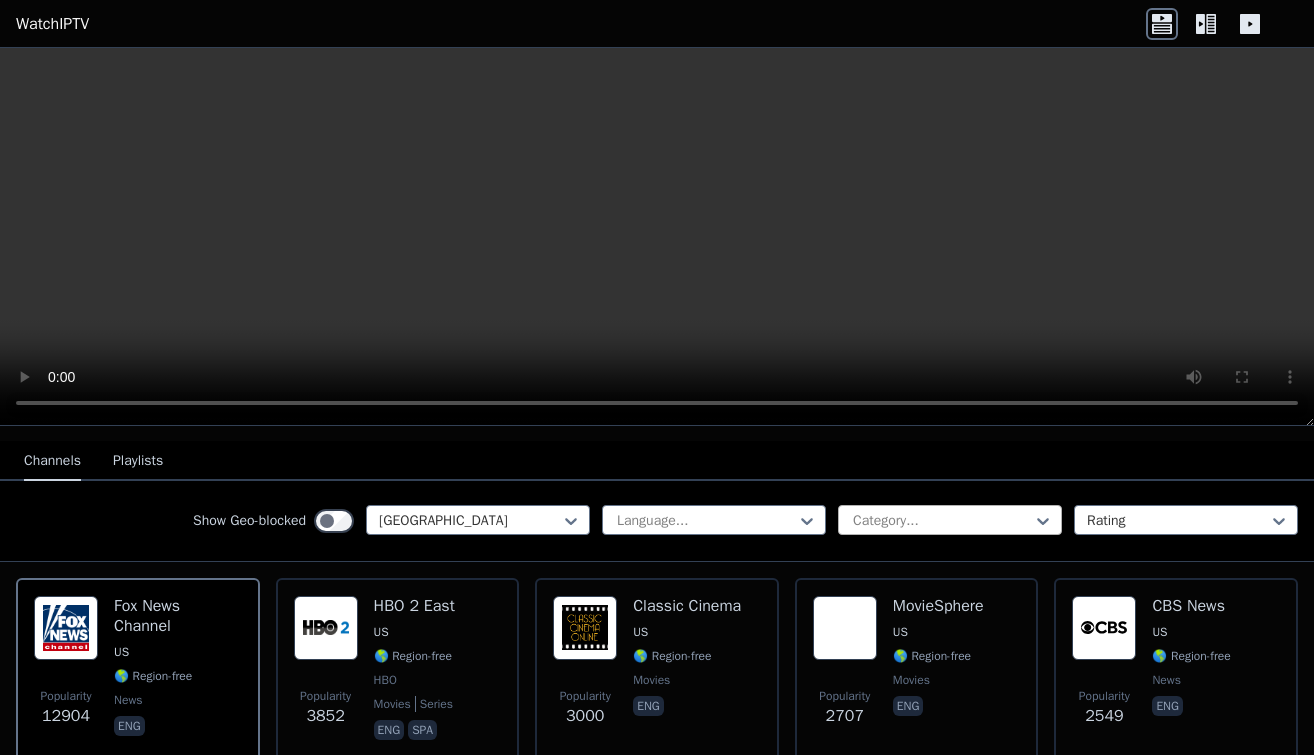 click at bounding box center (942, 521) 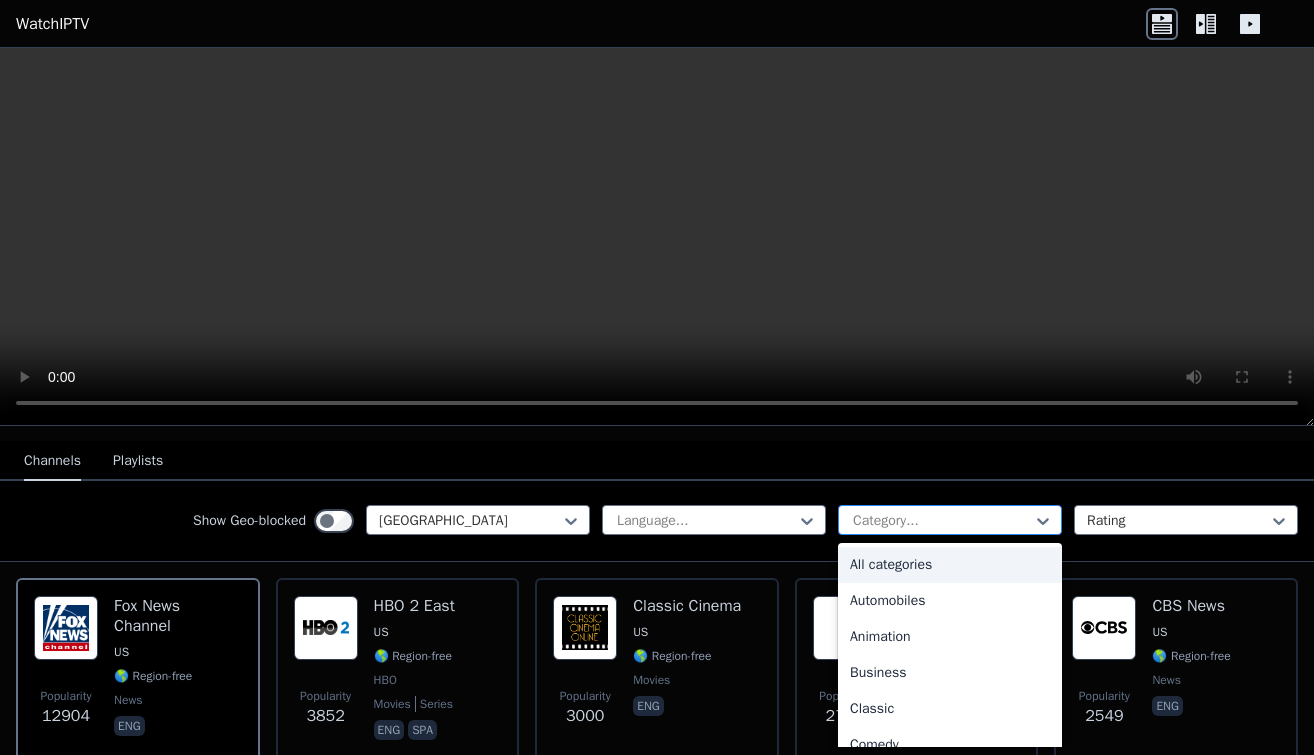 click at bounding box center [942, 521] 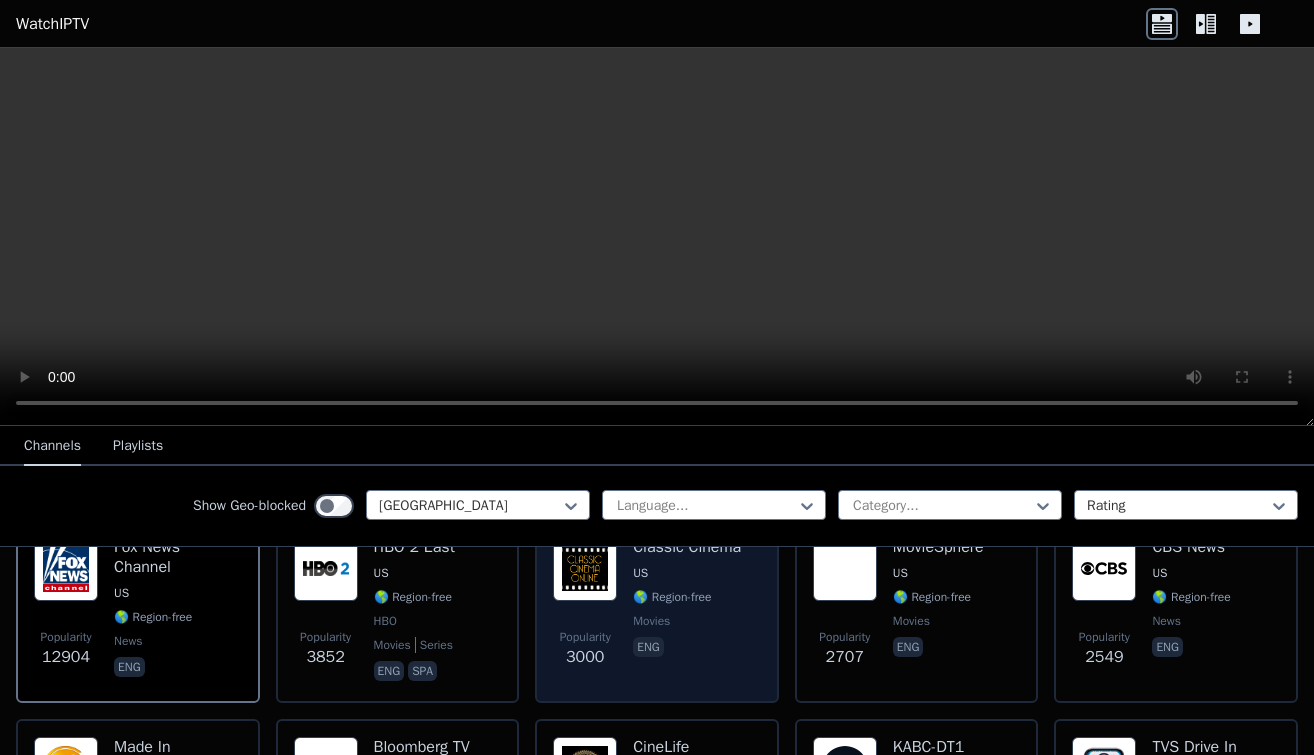 scroll, scrollTop: 273, scrollLeft: 0, axis: vertical 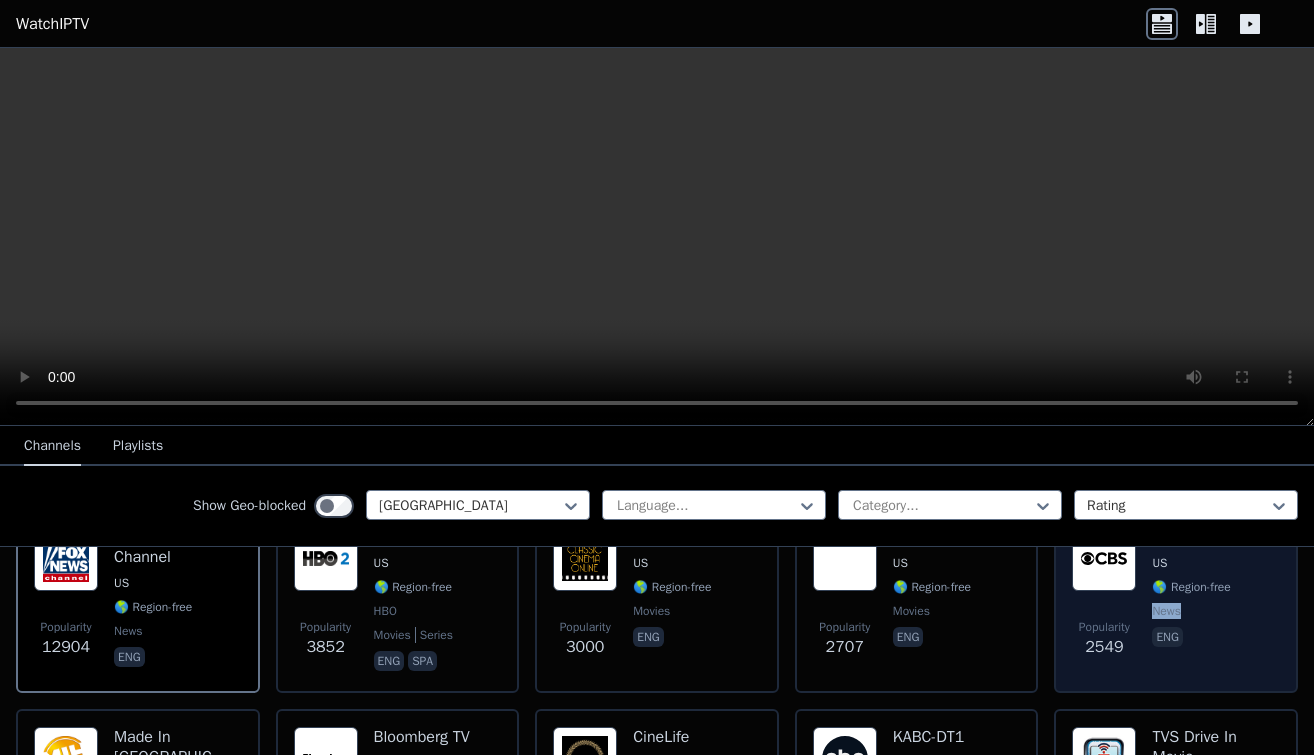 click at bounding box center (1104, 559) 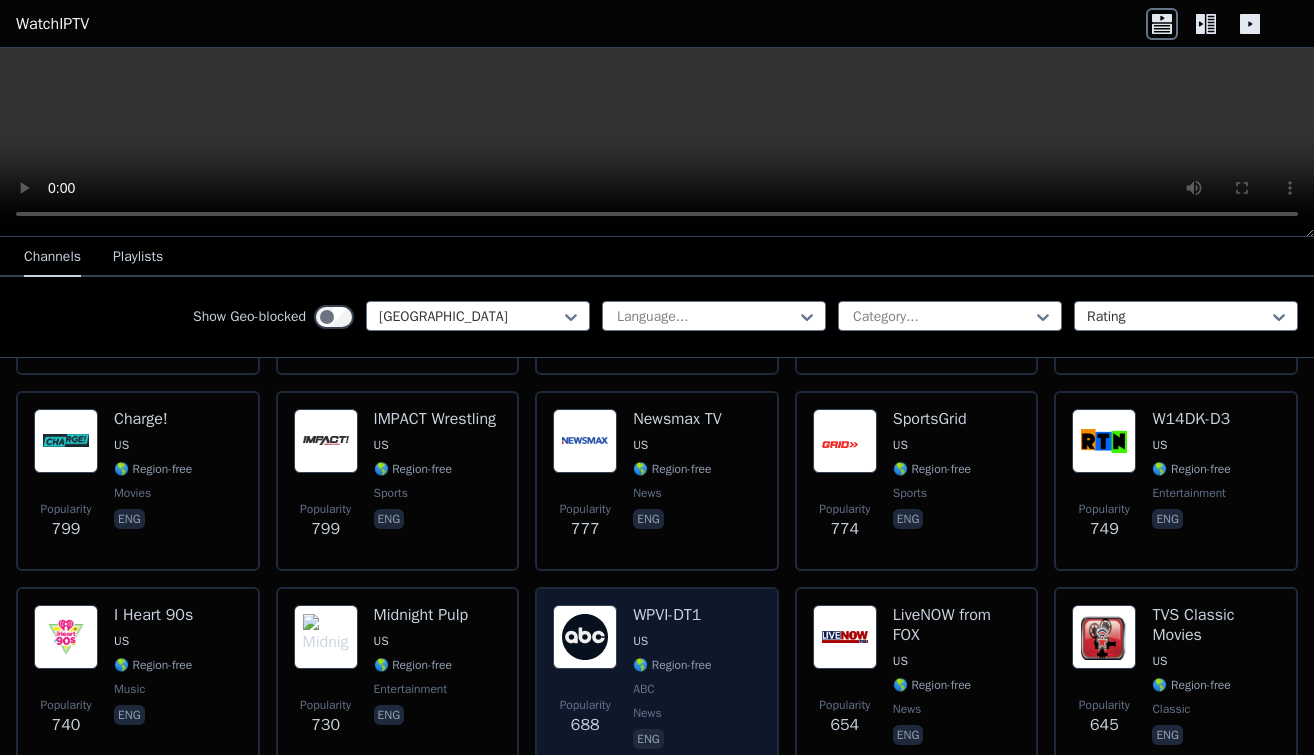 scroll, scrollTop: 979, scrollLeft: 0, axis: vertical 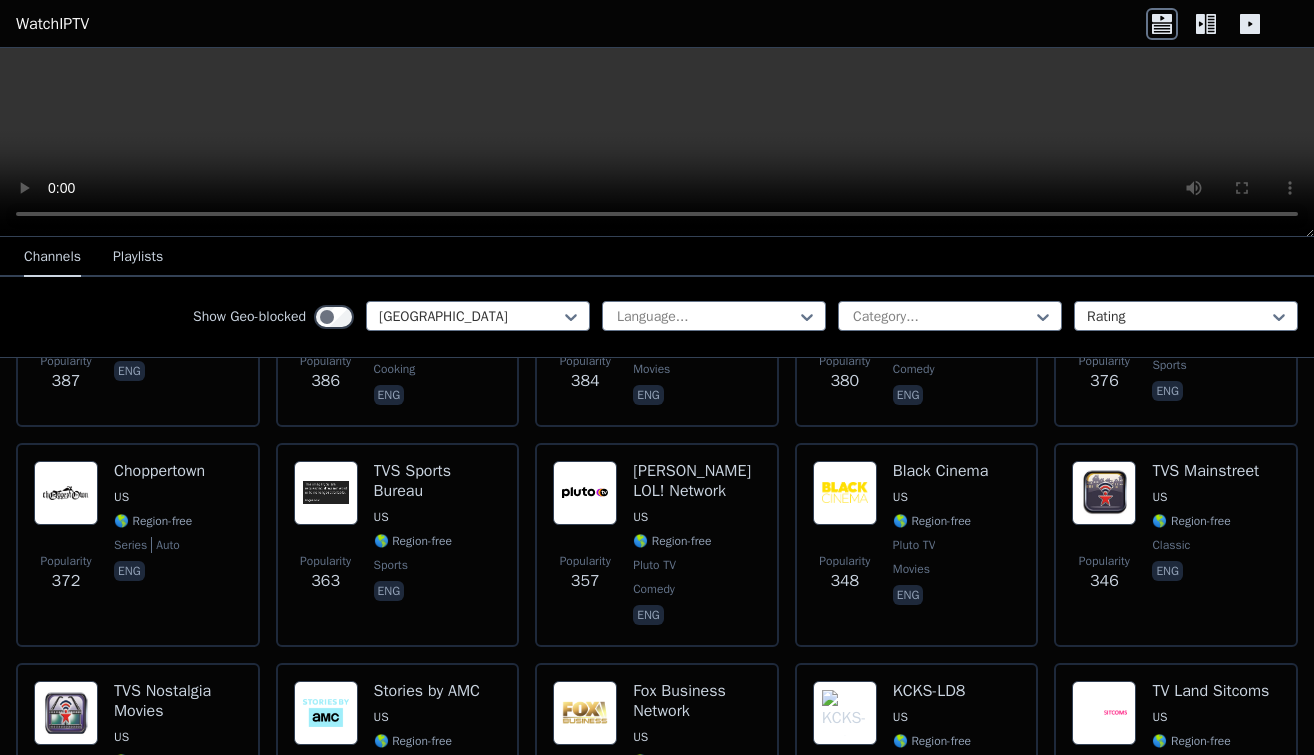 click at bounding box center (657, 142) 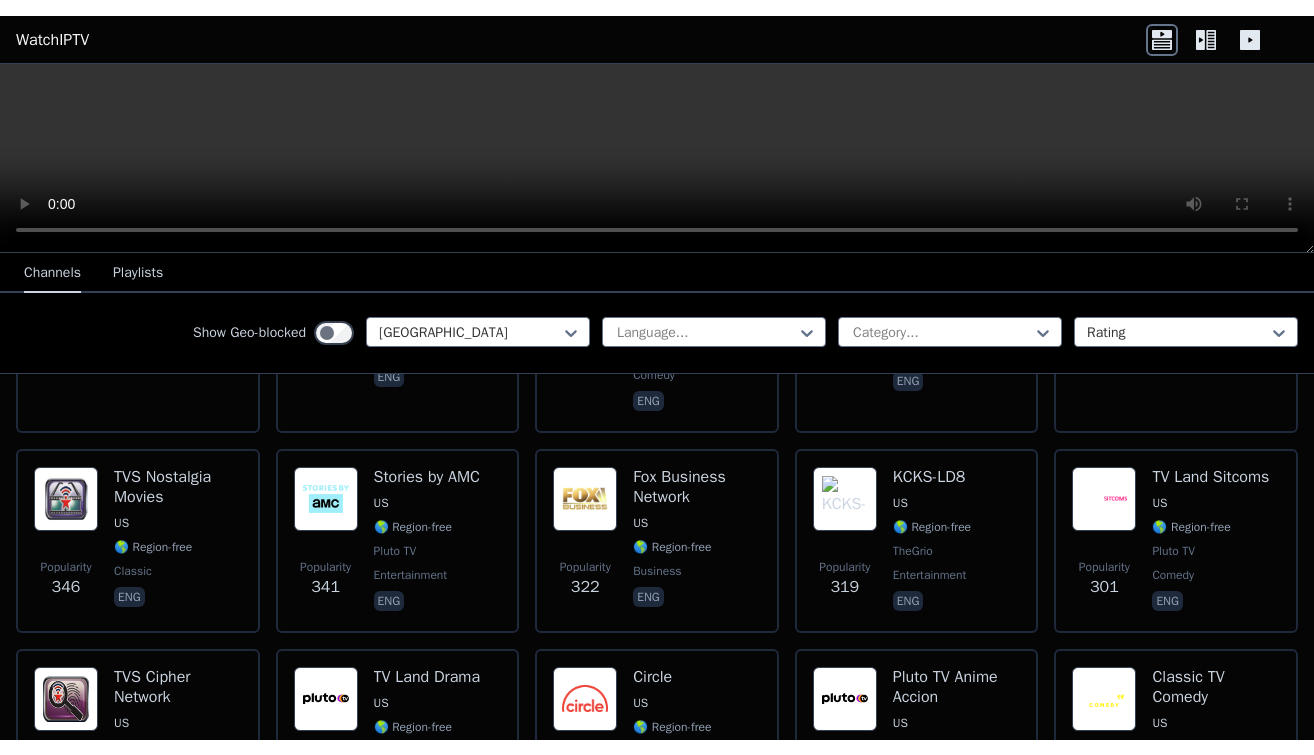 scroll, scrollTop: 4956, scrollLeft: 0, axis: vertical 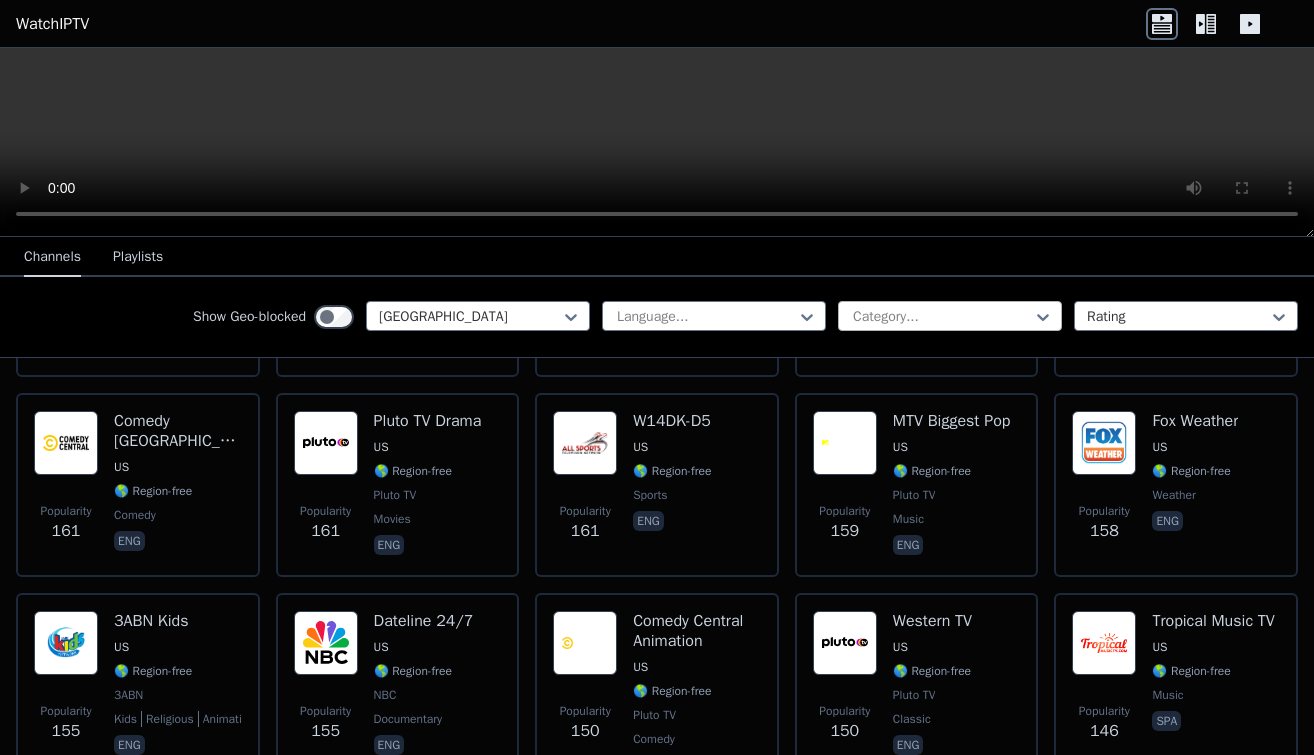 click at bounding box center (942, 317) 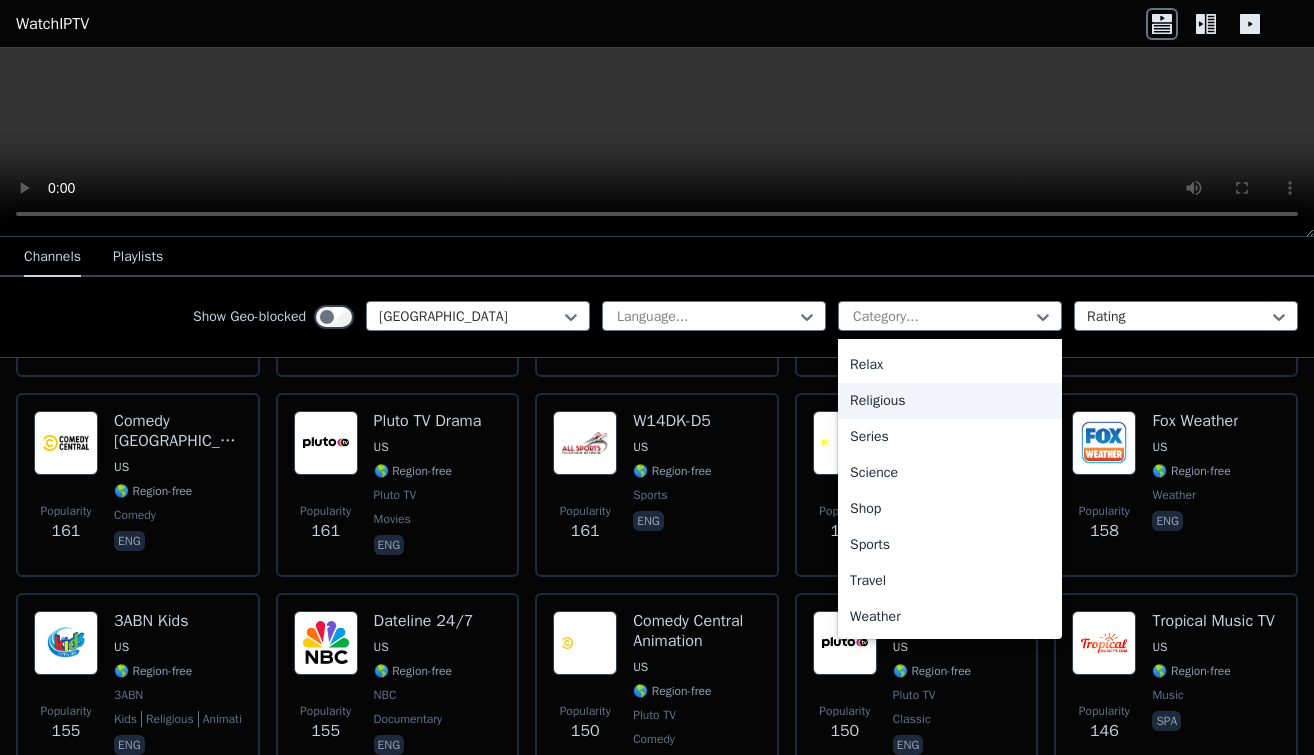 scroll, scrollTop: 680, scrollLeft: 0, axis: vertical 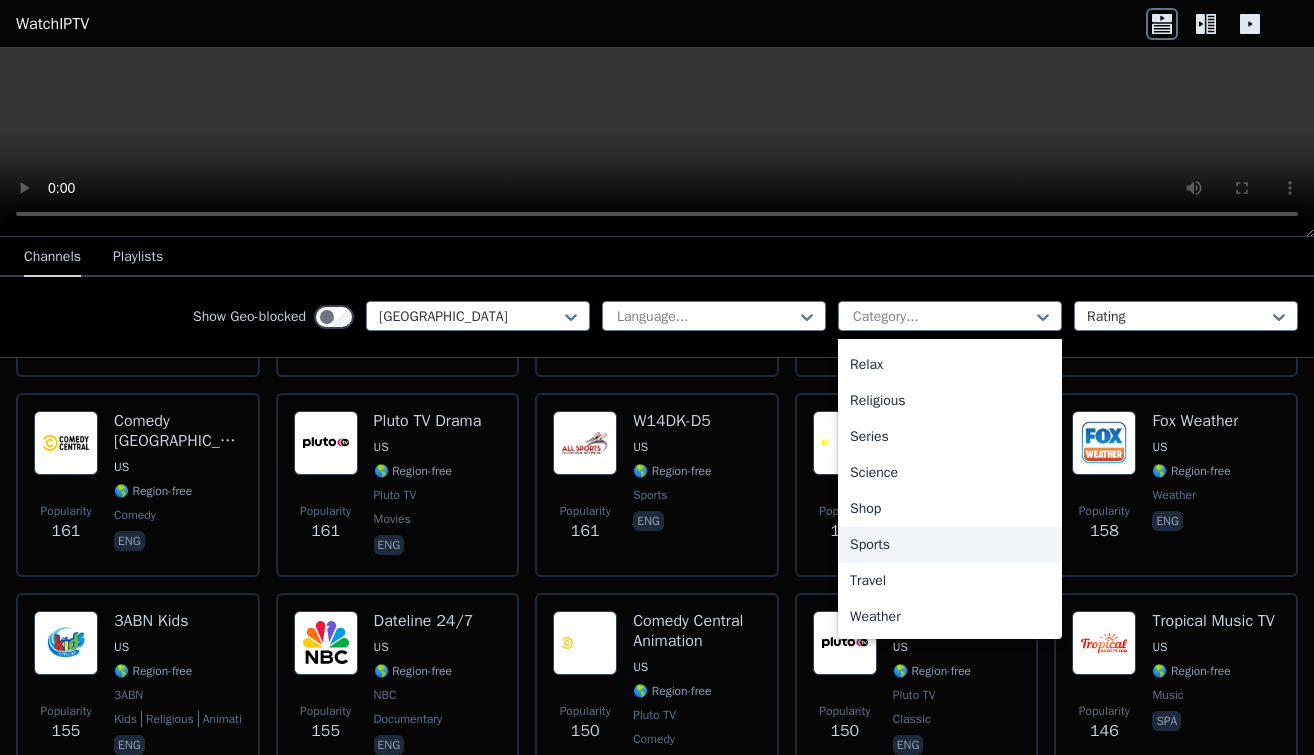 click on "Sports" at bounding box center [950, 545] 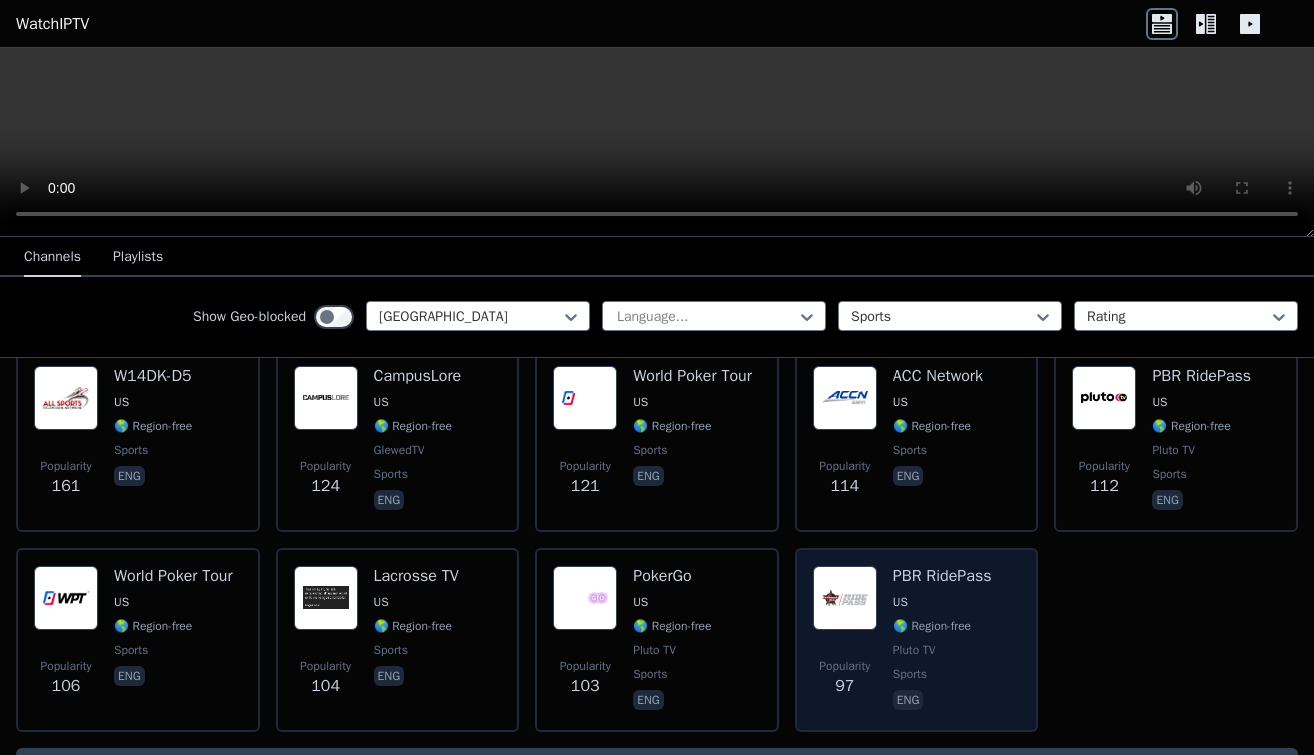 scroll, scrollTop: 796, scrollLeft: 0, axis: vertical 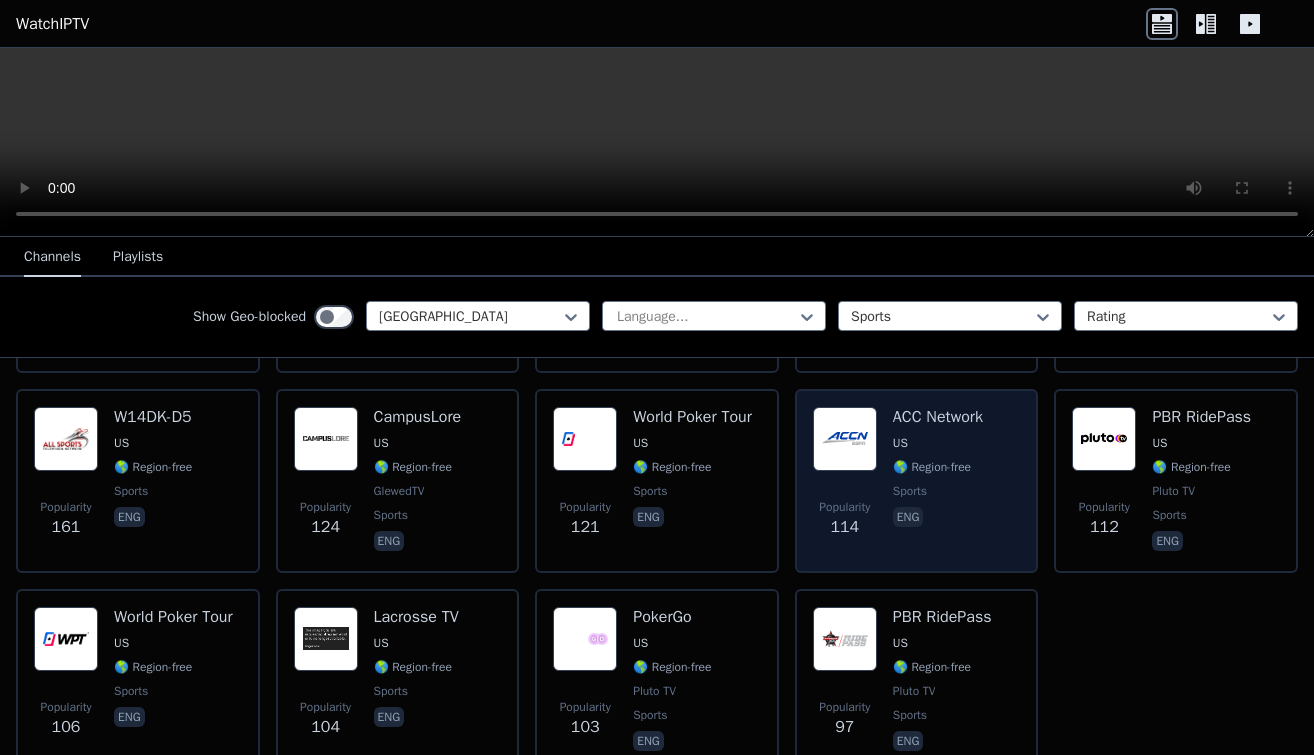 click on "ACC Network" at bounding box center (938, 417) 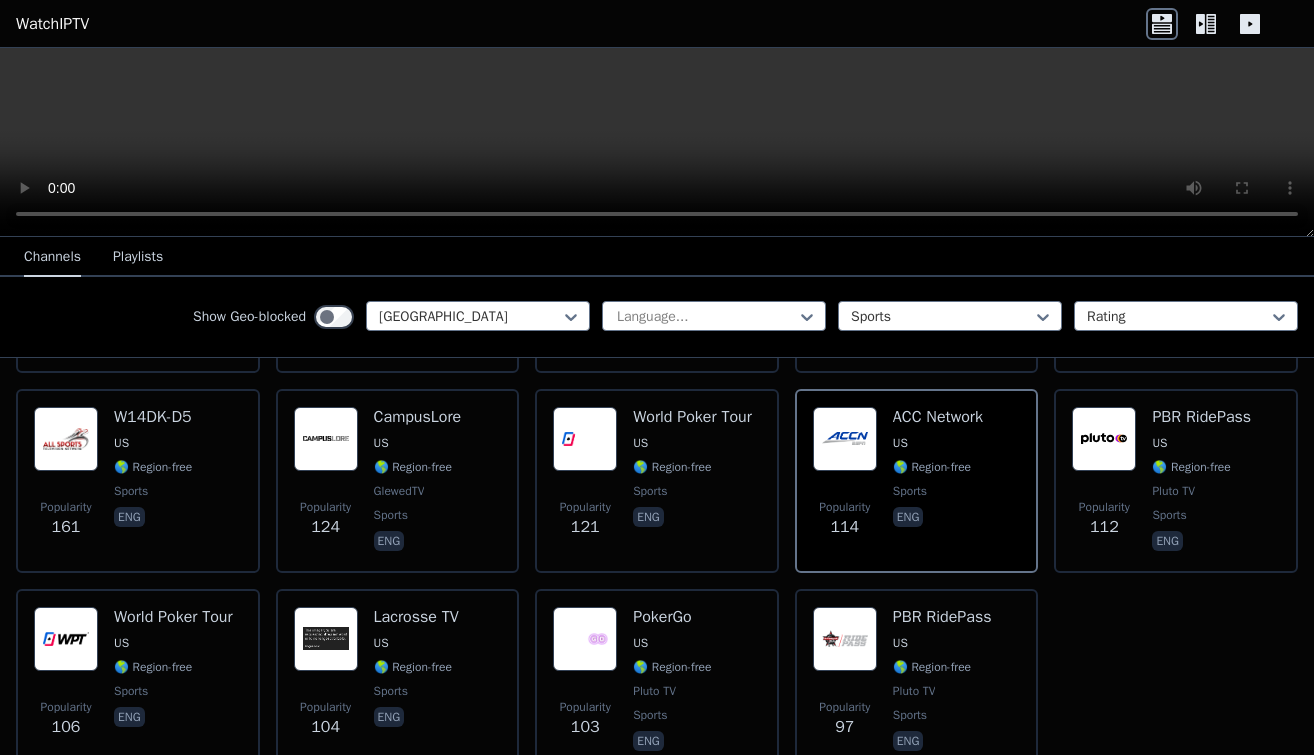 click at bounding box center [657, 142] 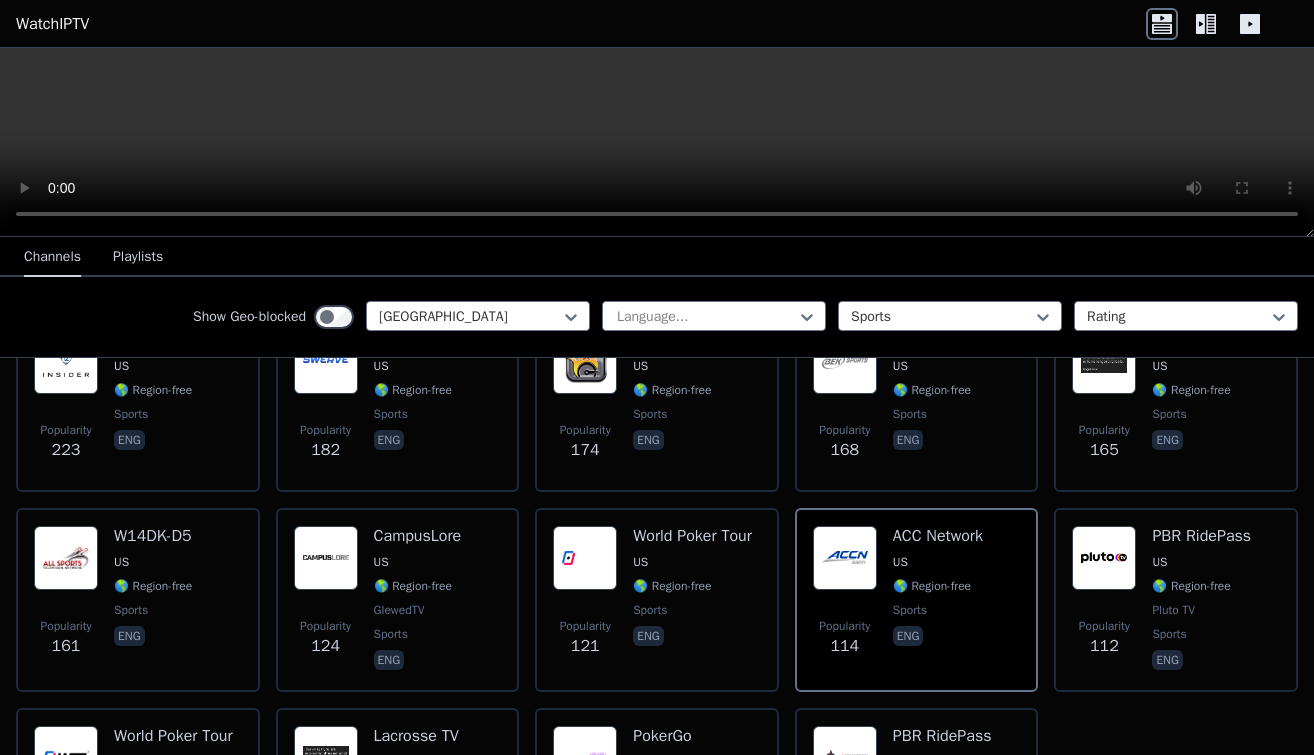 scroll, scrollTop: 685, scrollLeft: 0, axis: vertical 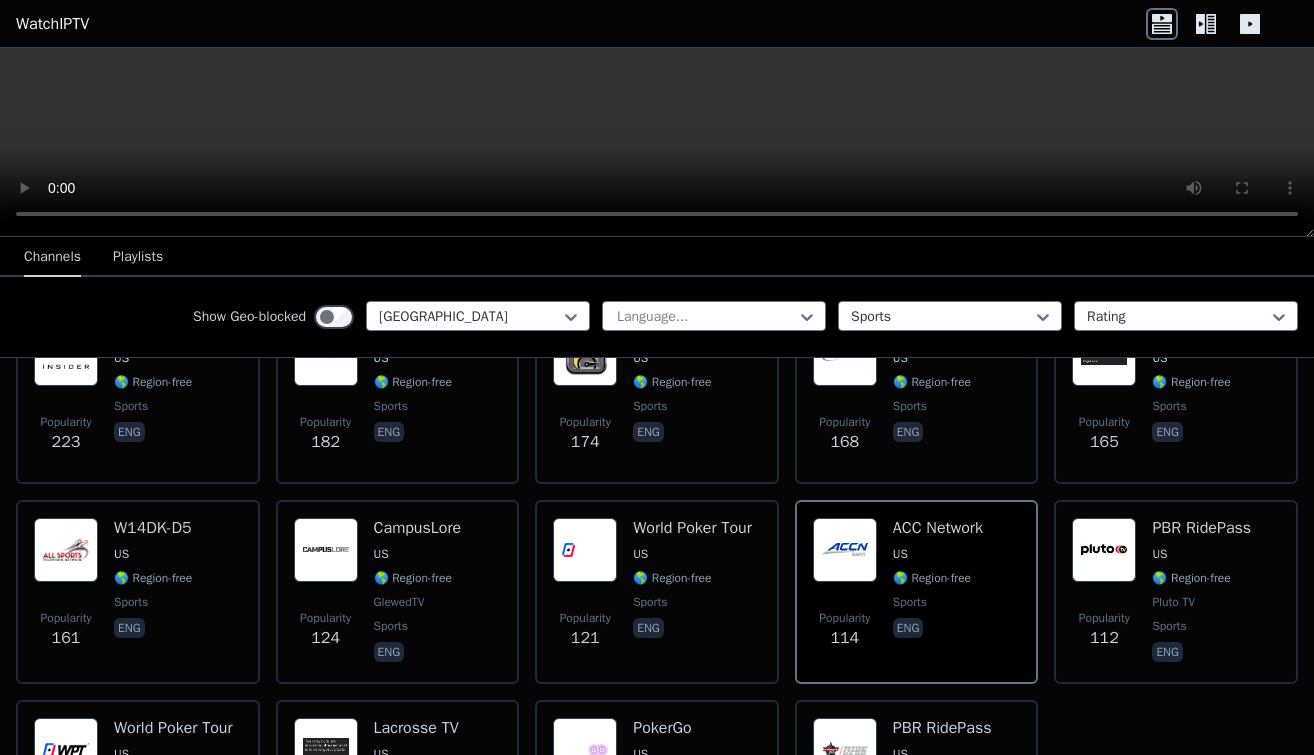 click at bounding box center [657, 142] 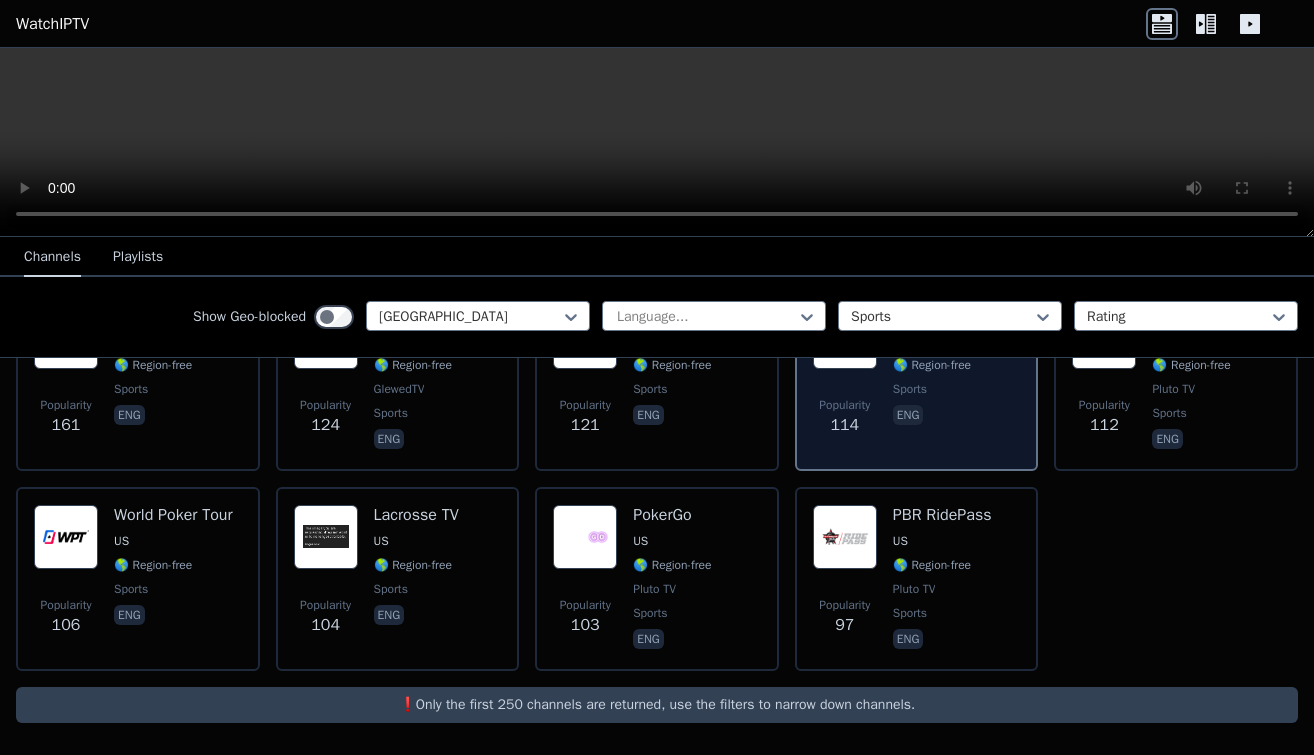 scroll, scrollTop: 855, scrollLeft: 0, axis: vertical 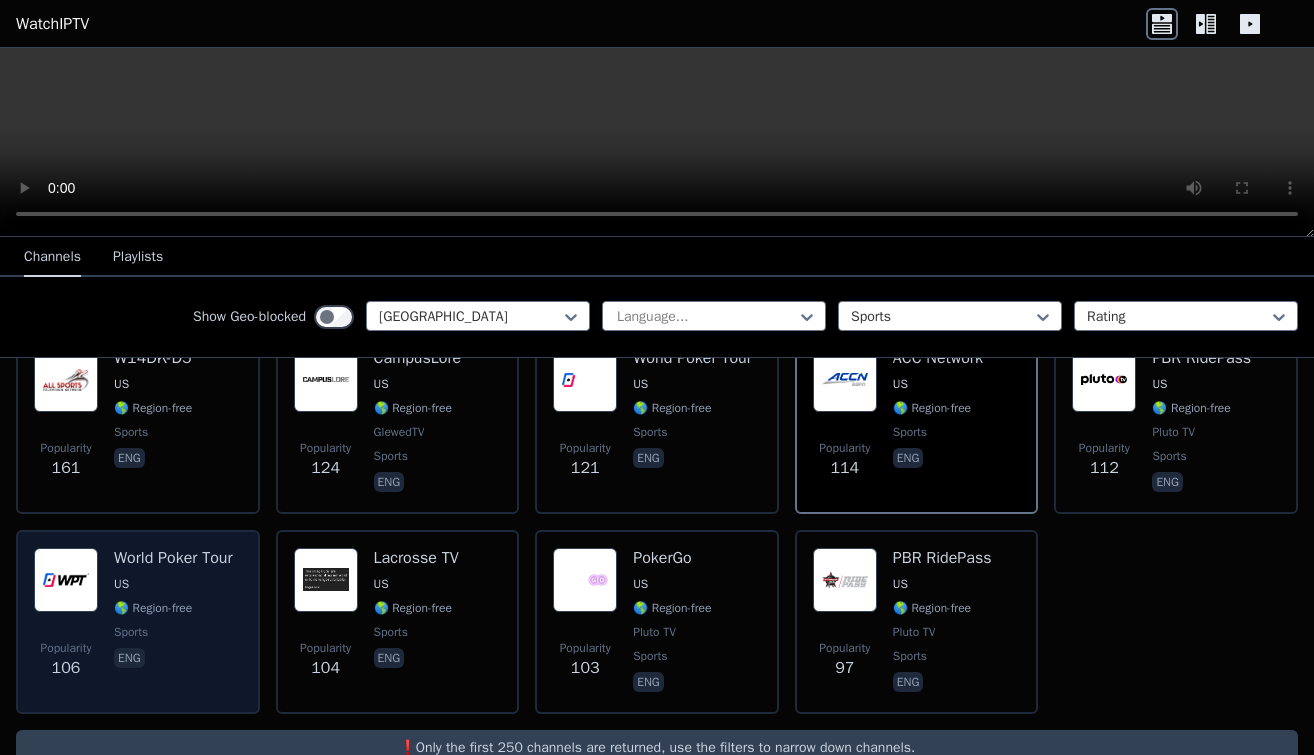 click on "World Poker Tour" at bounding box center [173, 558] 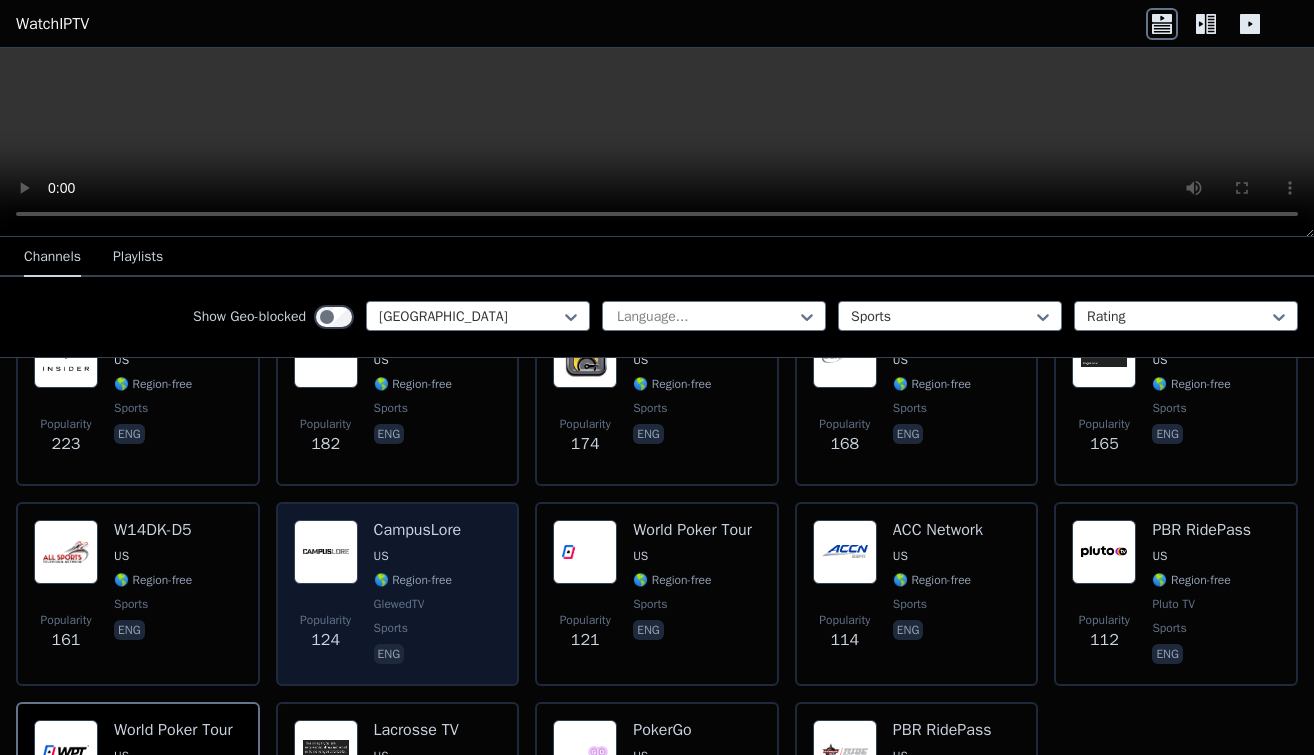 scroll, scrollTop: 665, scrollLeft: 0, axis: vertical 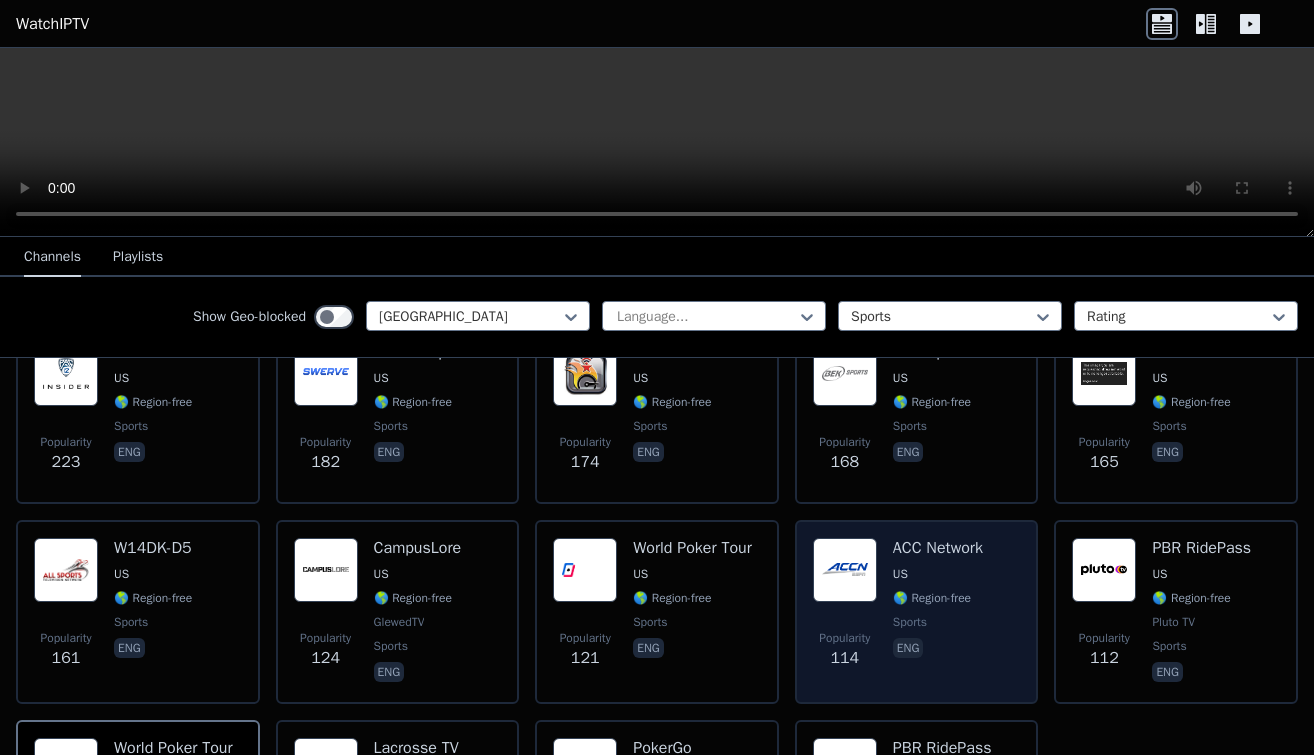 click on "ACC Network" at bounding box center (938, 548) 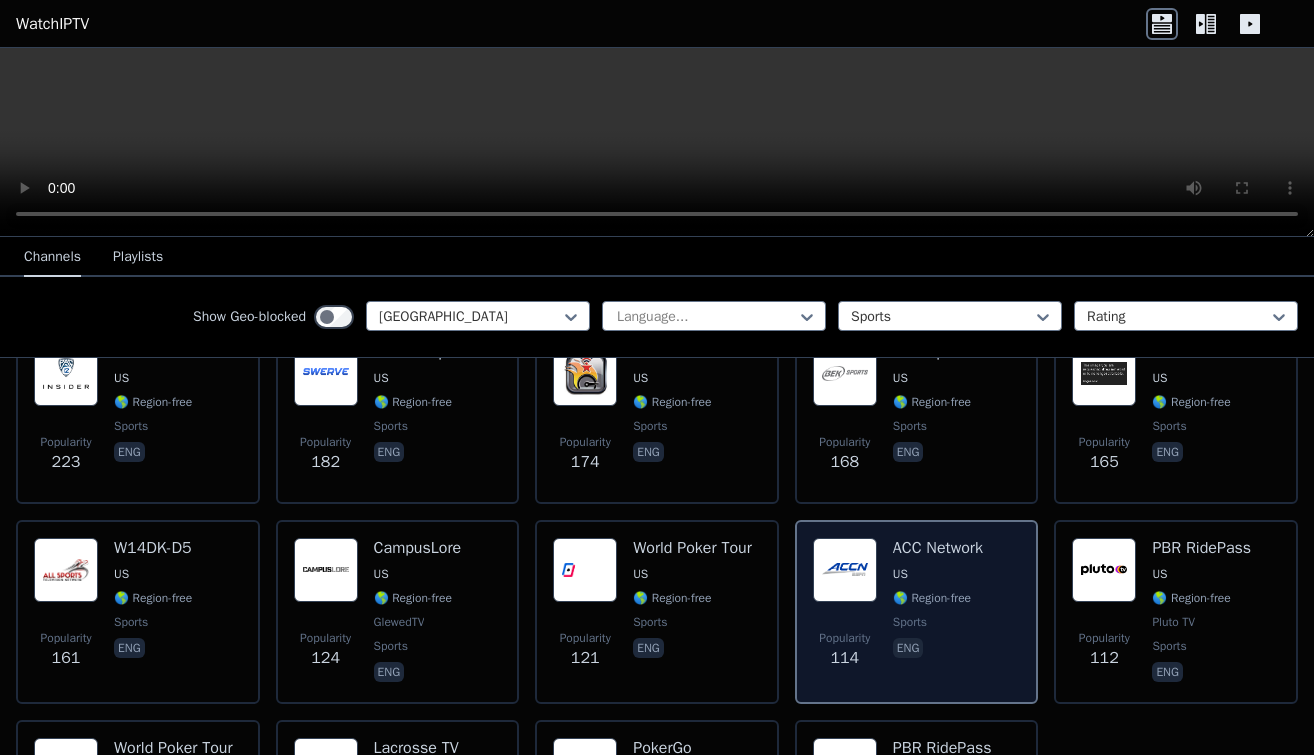 click on "ACC Network" at bounding box center [938, 548] 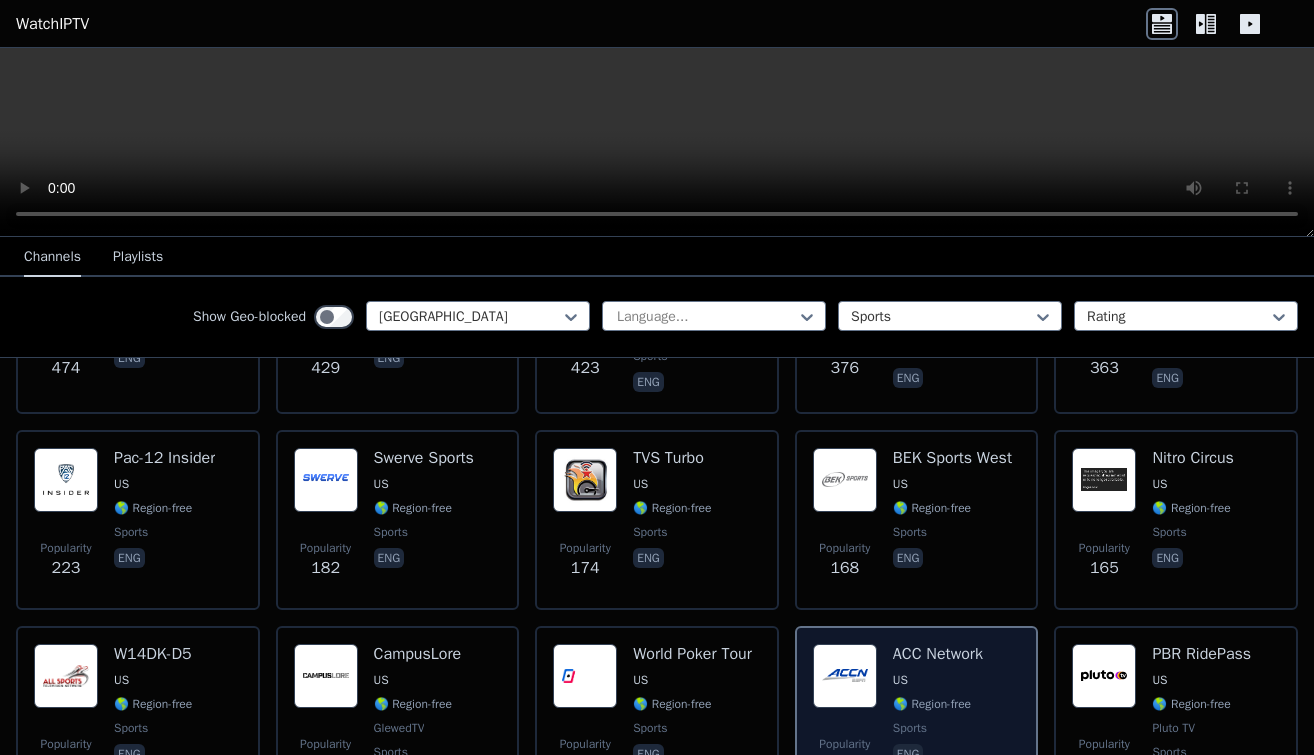 scroll, scrollTop: 558, scrollLeft: 0, axis: vertical 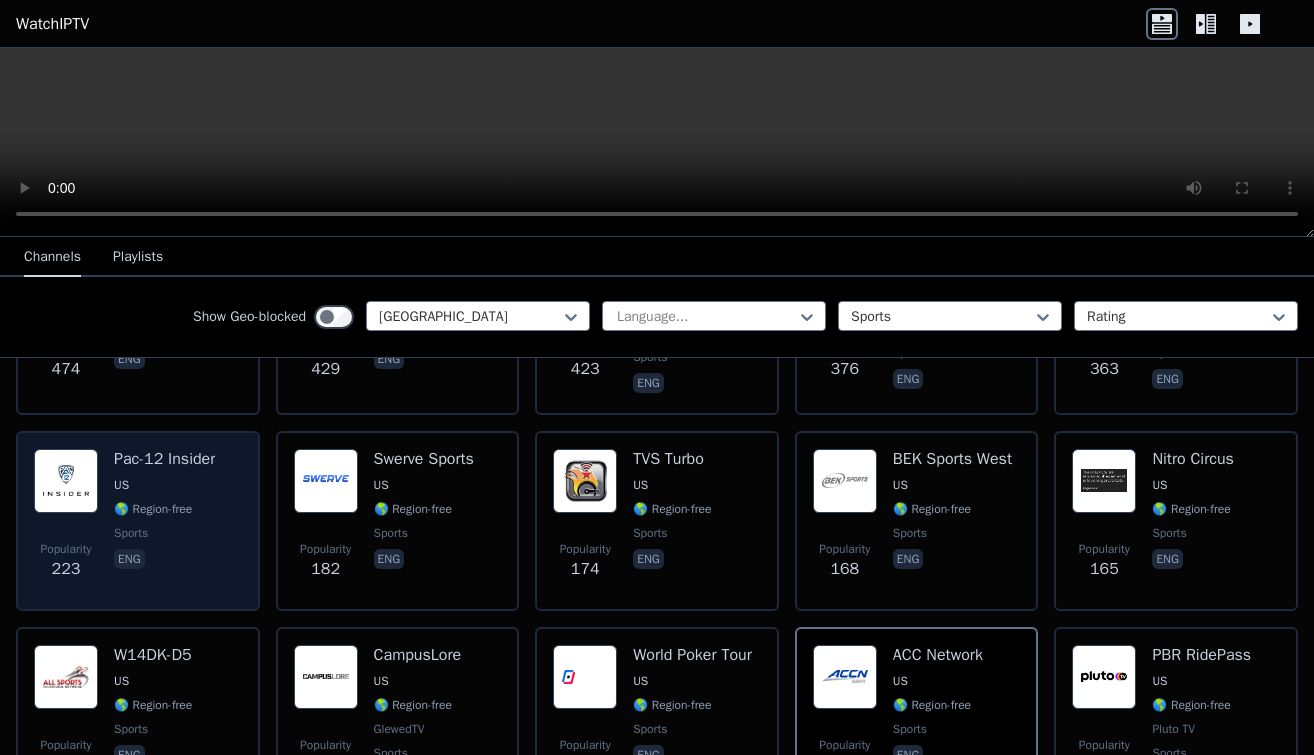 click on "Pac-12 Insider" at bounding box center [164, 459] 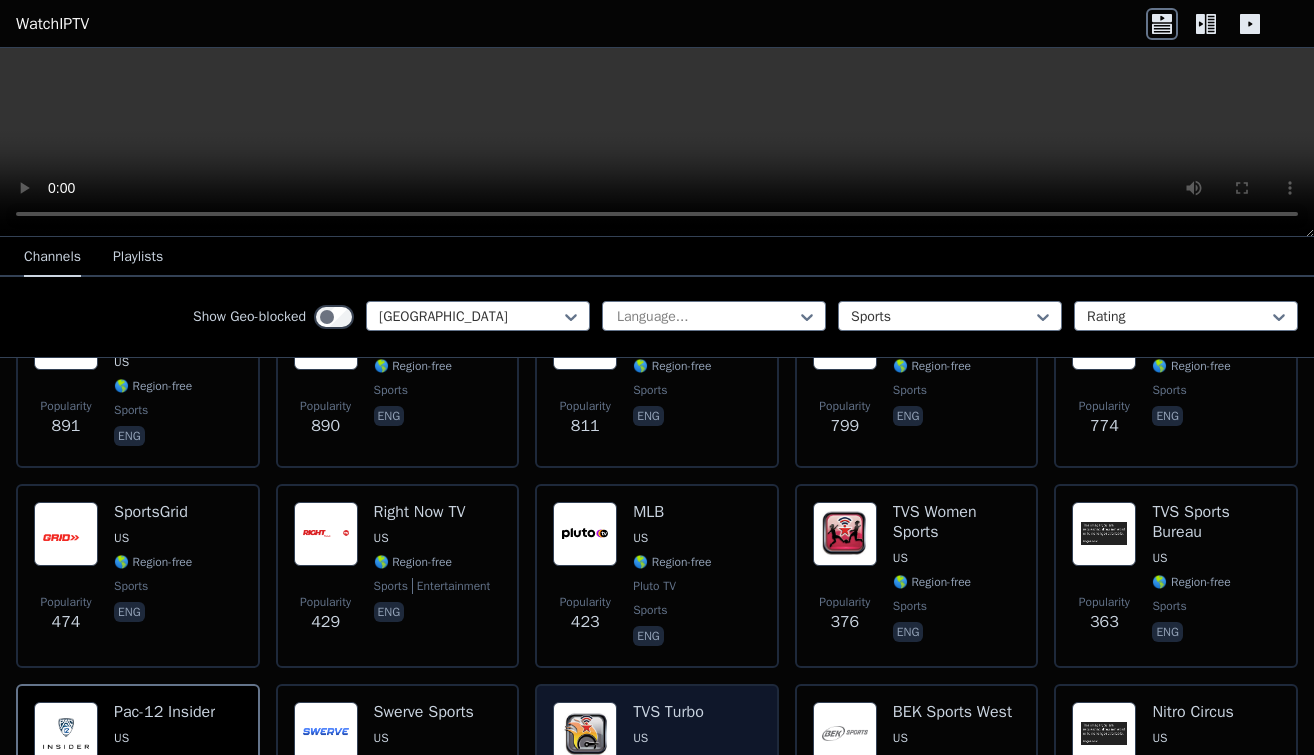 scroll, scrollTop: 270, scrollLeft: 0, axis: vertical 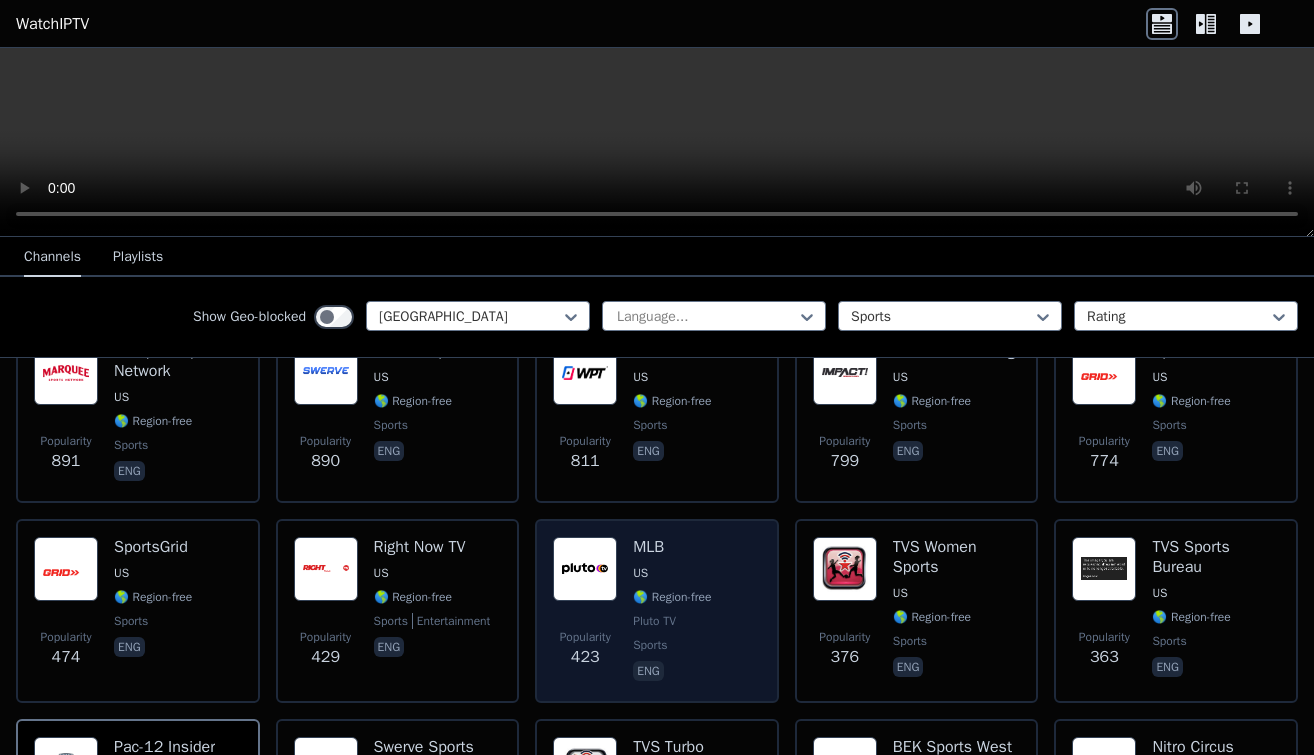 click on "MLB" at bounding box center (672, 547) 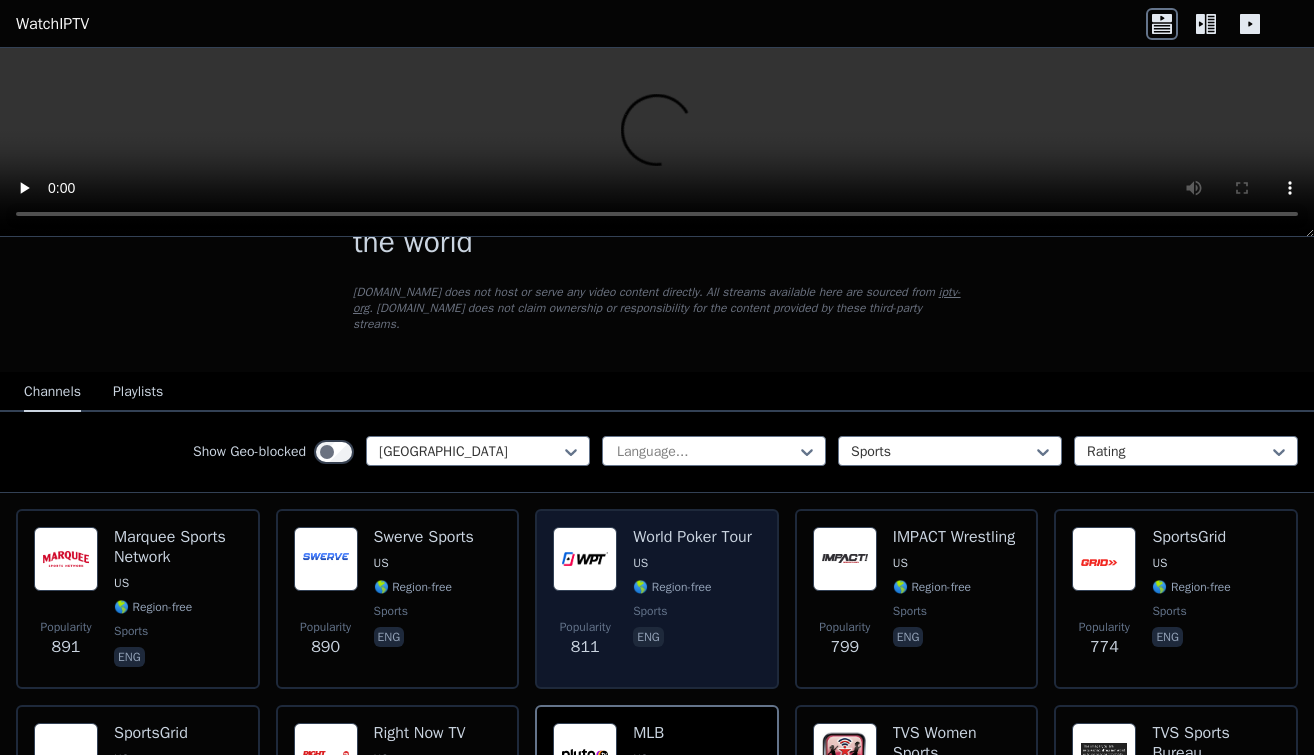 scroll, scrollTop: 111, scrollLeft: 0, axis: vertical 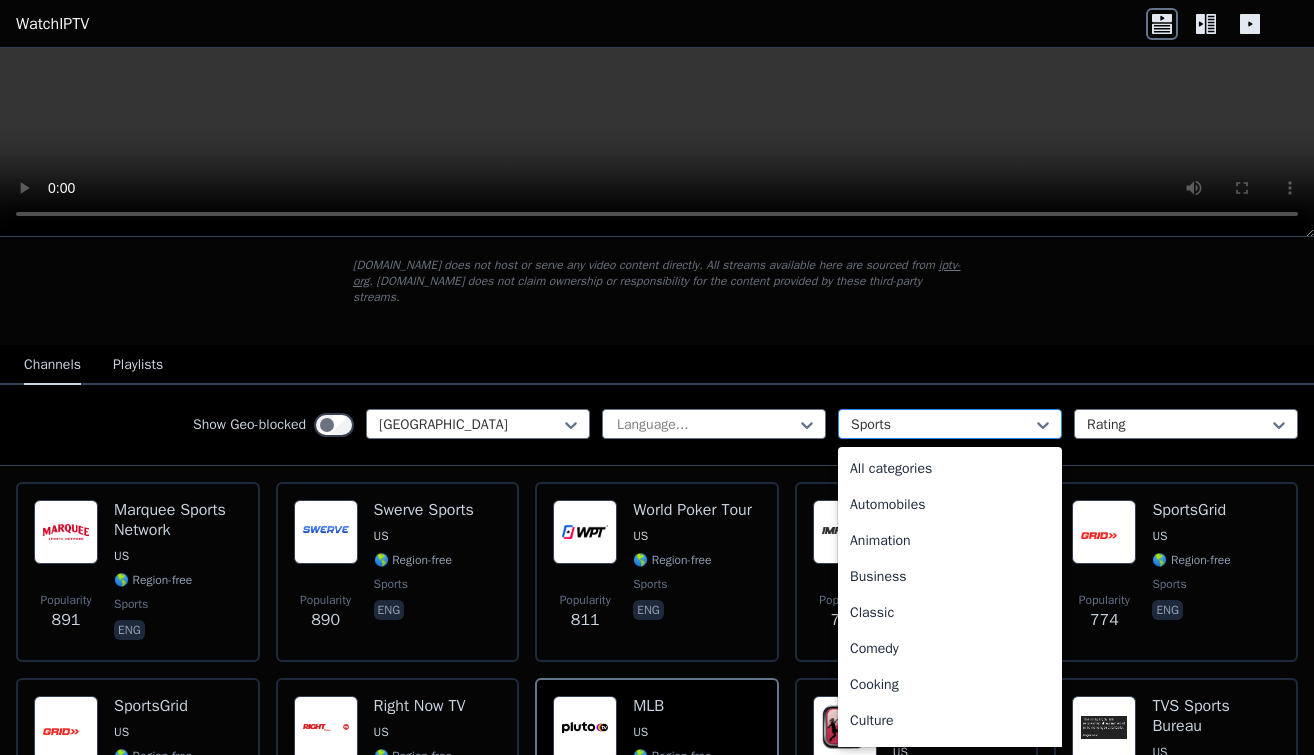 click on "Sports" at bounding box center [942, 425] 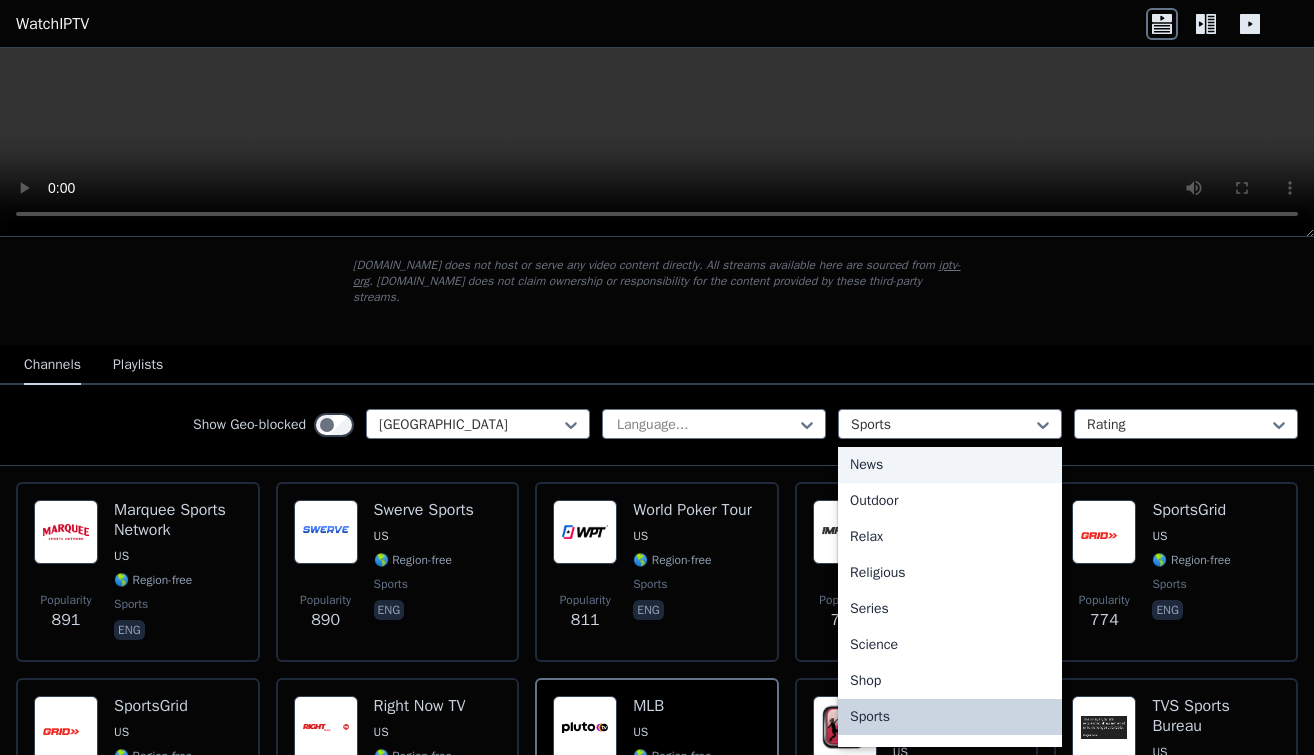 click on "News" at bounding box center (950, 465) 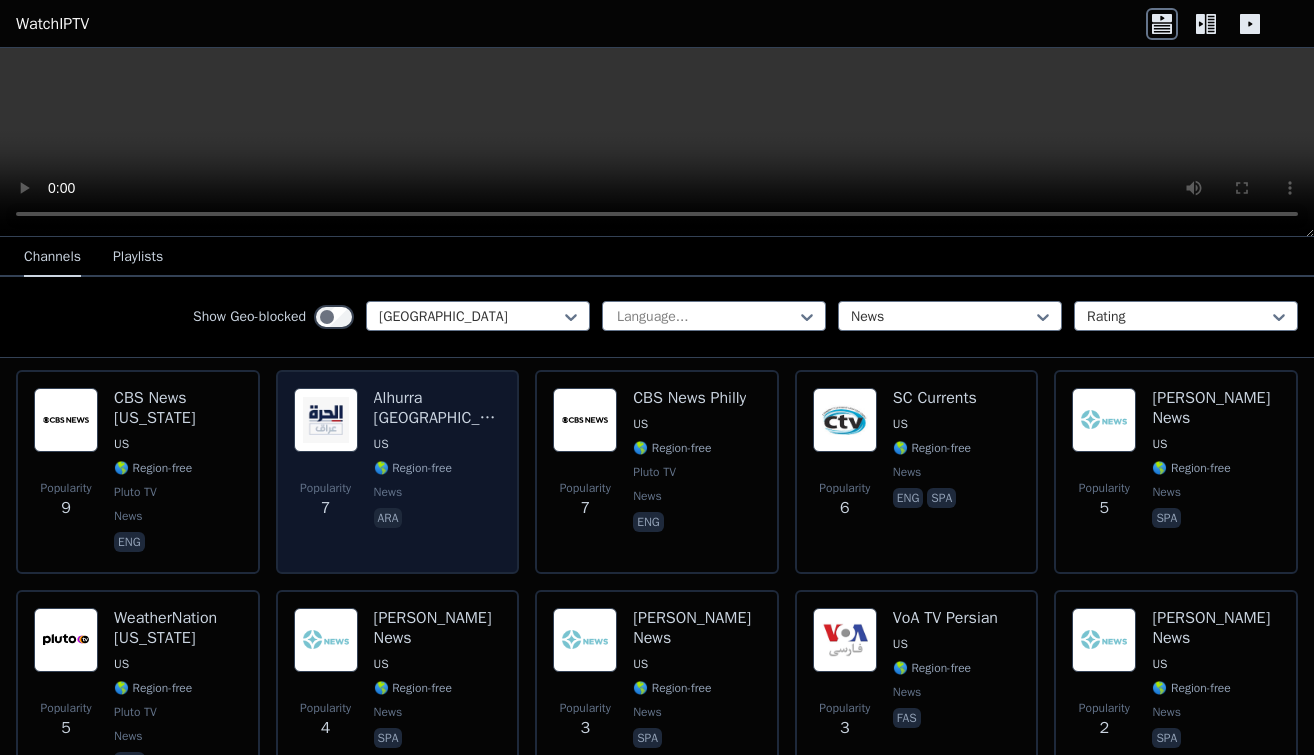 scroll, scrollTop: 4084, scrollLeft: 0, axis: vertical 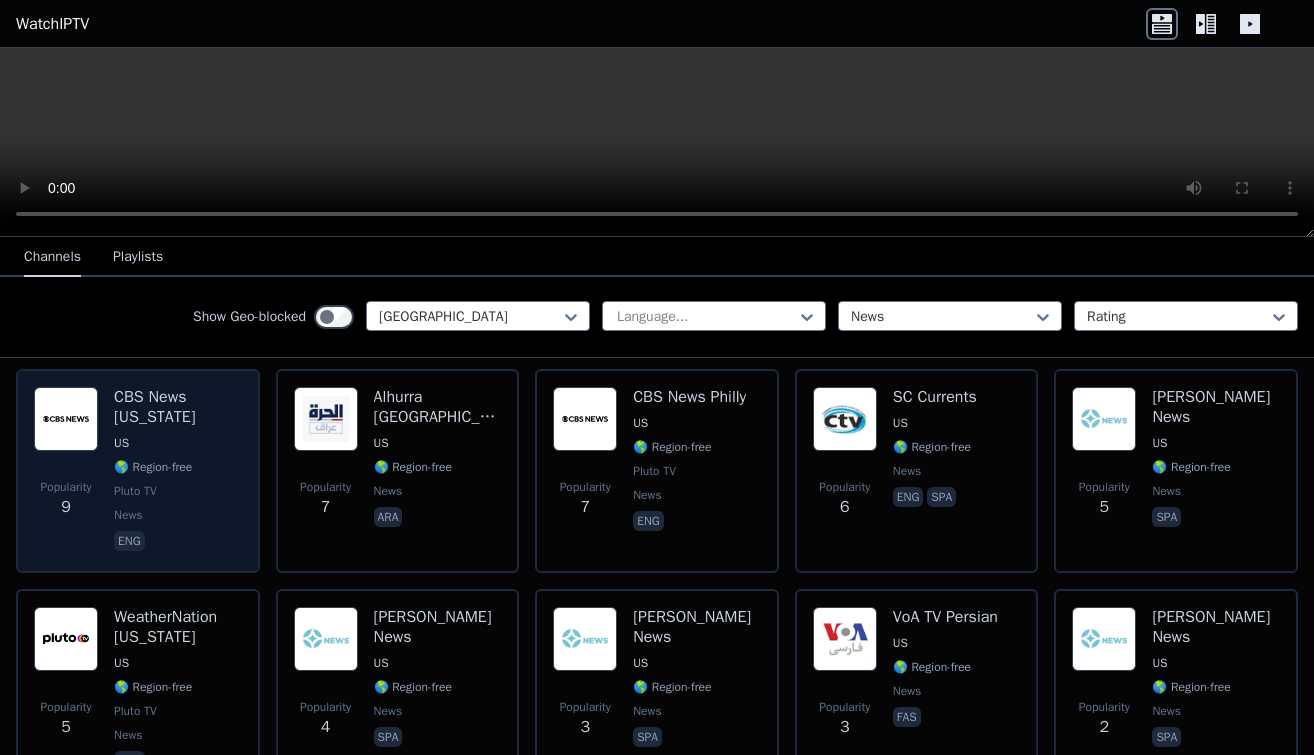 click on "CBS News Colorado" at bounding box center (178, 407) 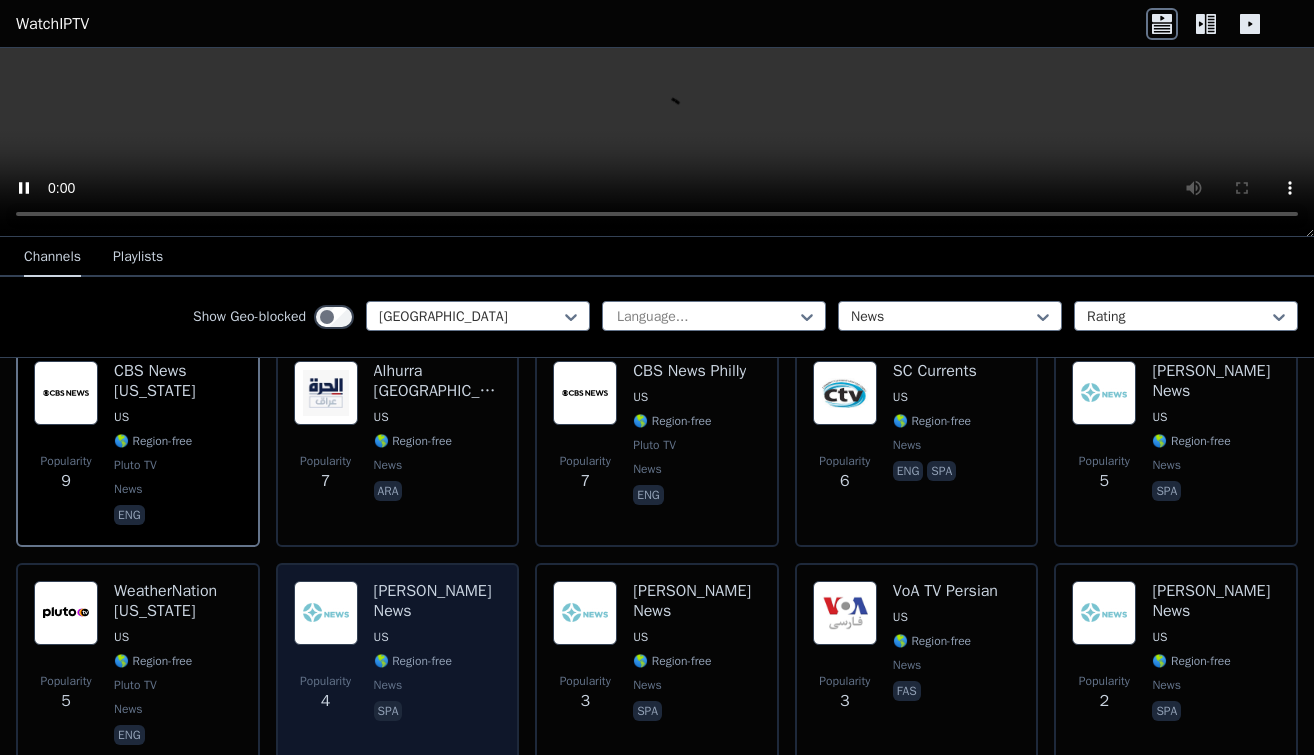 scroll, scrollTop: 4109, scrollLeft: 0, axis: vertical 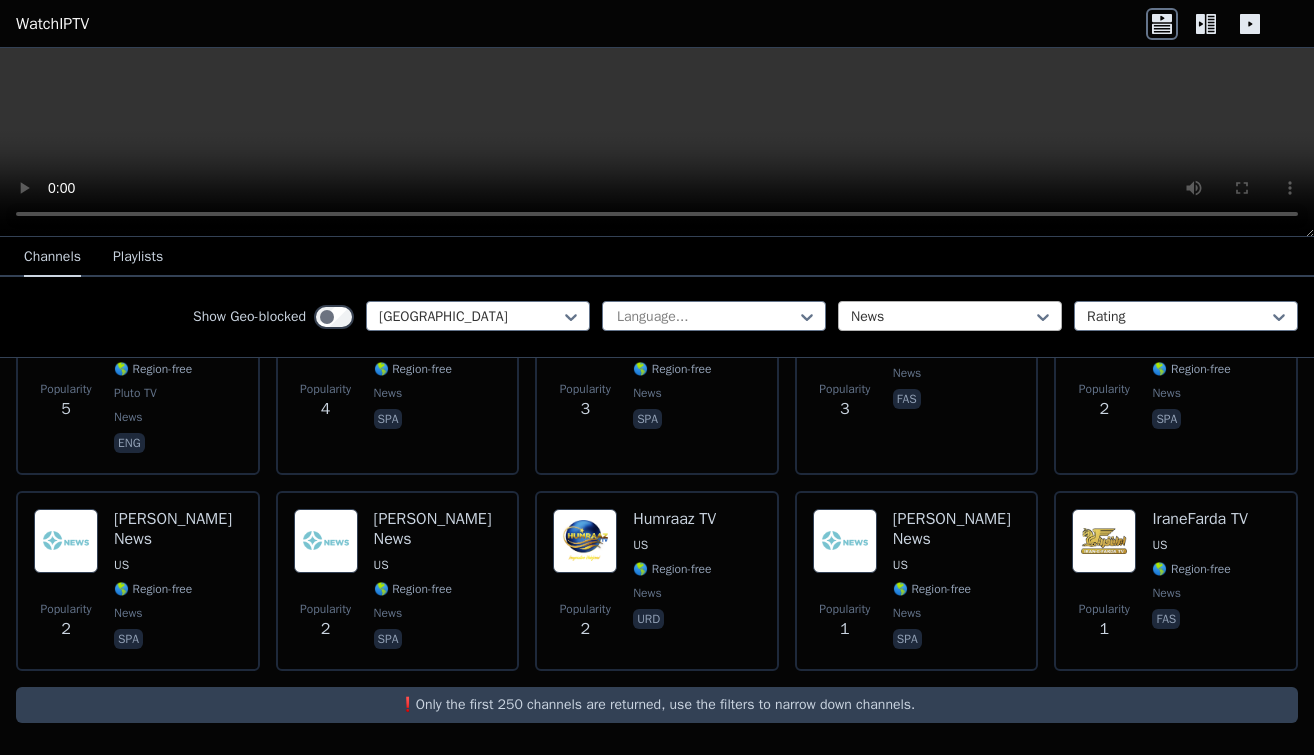 click on "News" at bounding box center (942, 317) 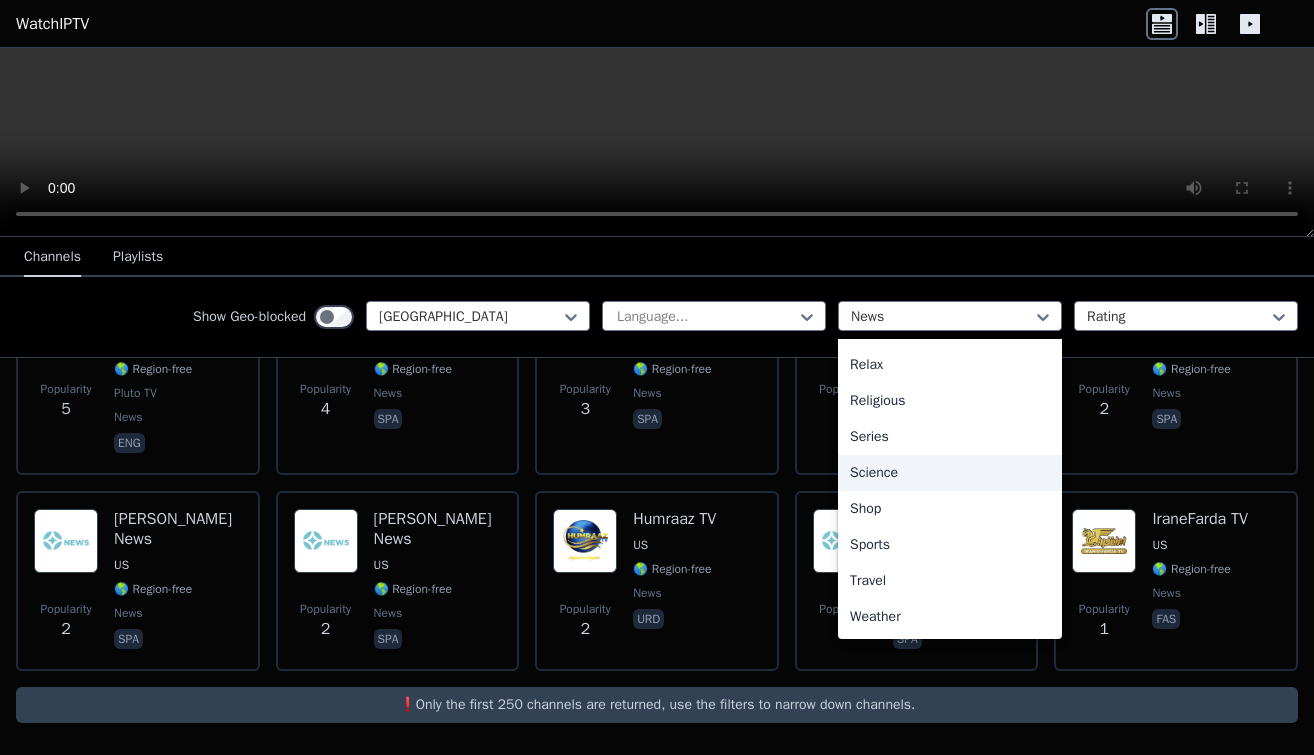scroll, scrollTop: 680, scrollLeft: 0, axis: vertical 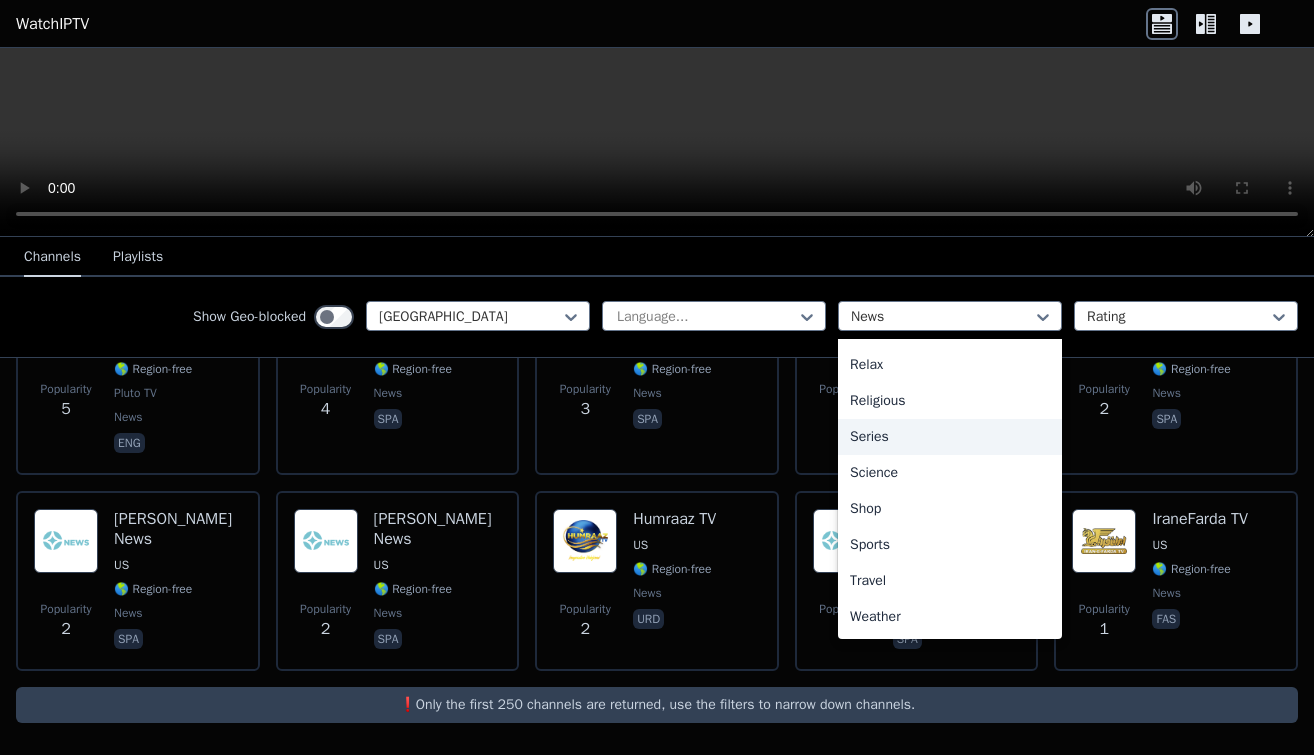 click on "Series" at bounding box center [950, 437] 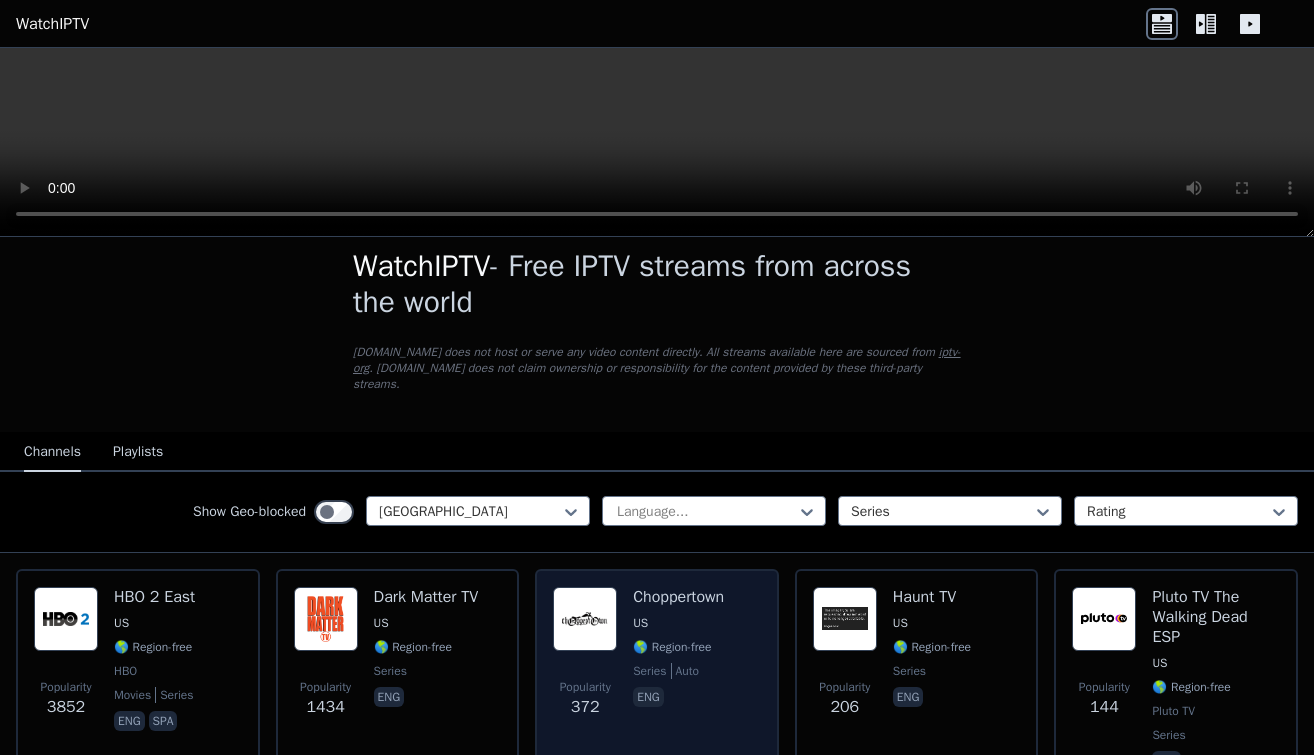 scroll, scrollTop: 30, scrollLeft: 0, axis: vertical 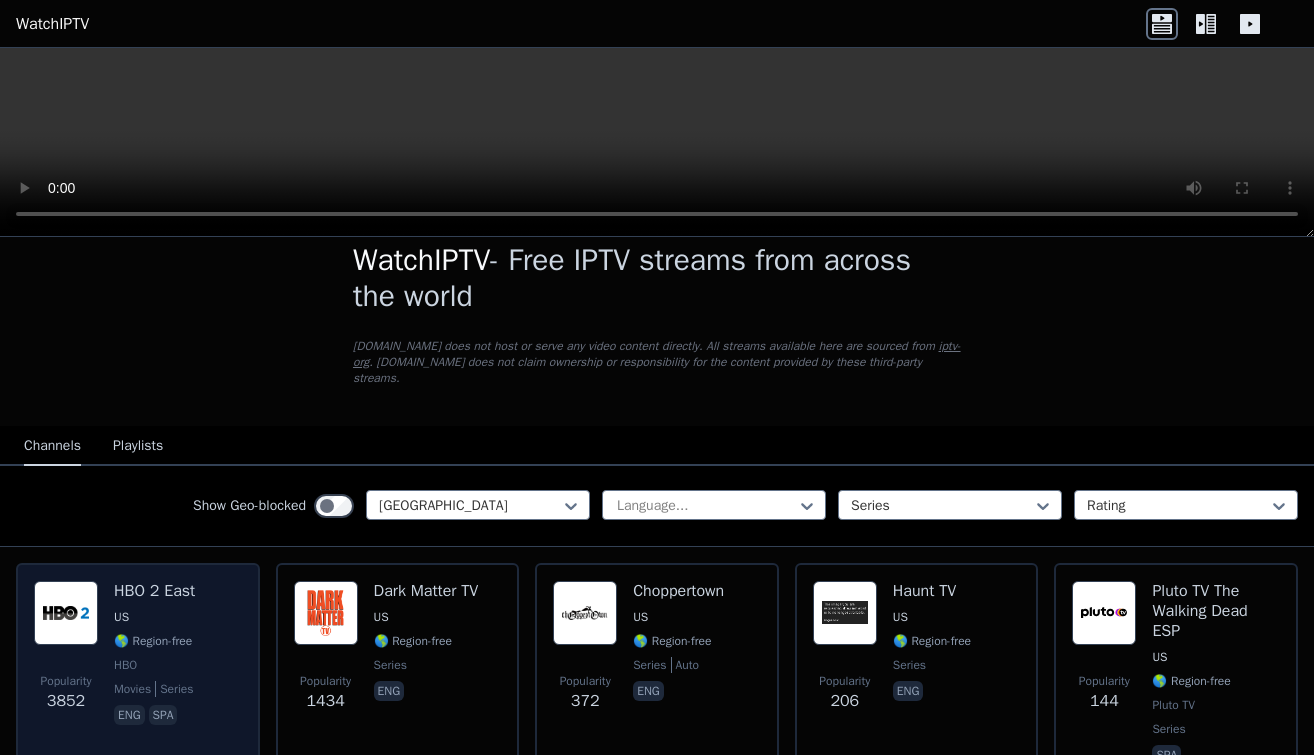 click on "HBO 2 East" at bounding box center [154, 591] 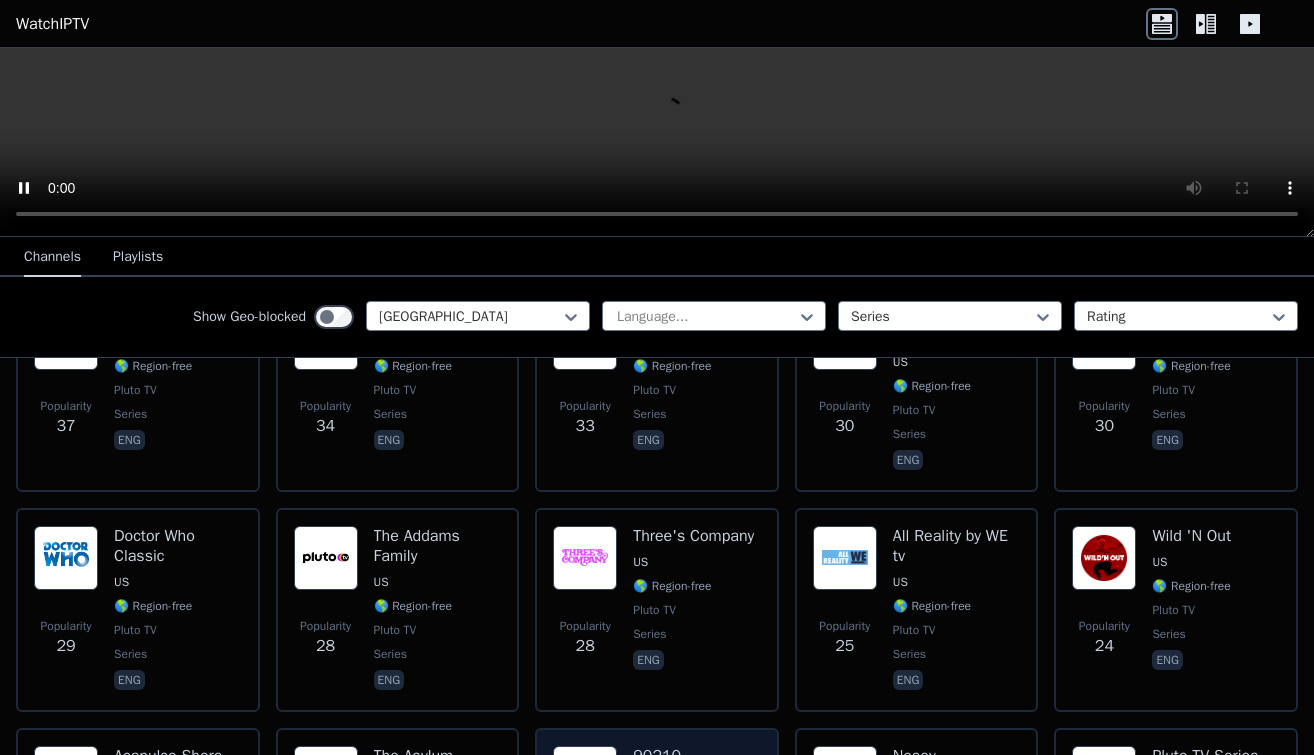 scroll, scrollTop: 869, scrollLeft: 0, axis: vertical 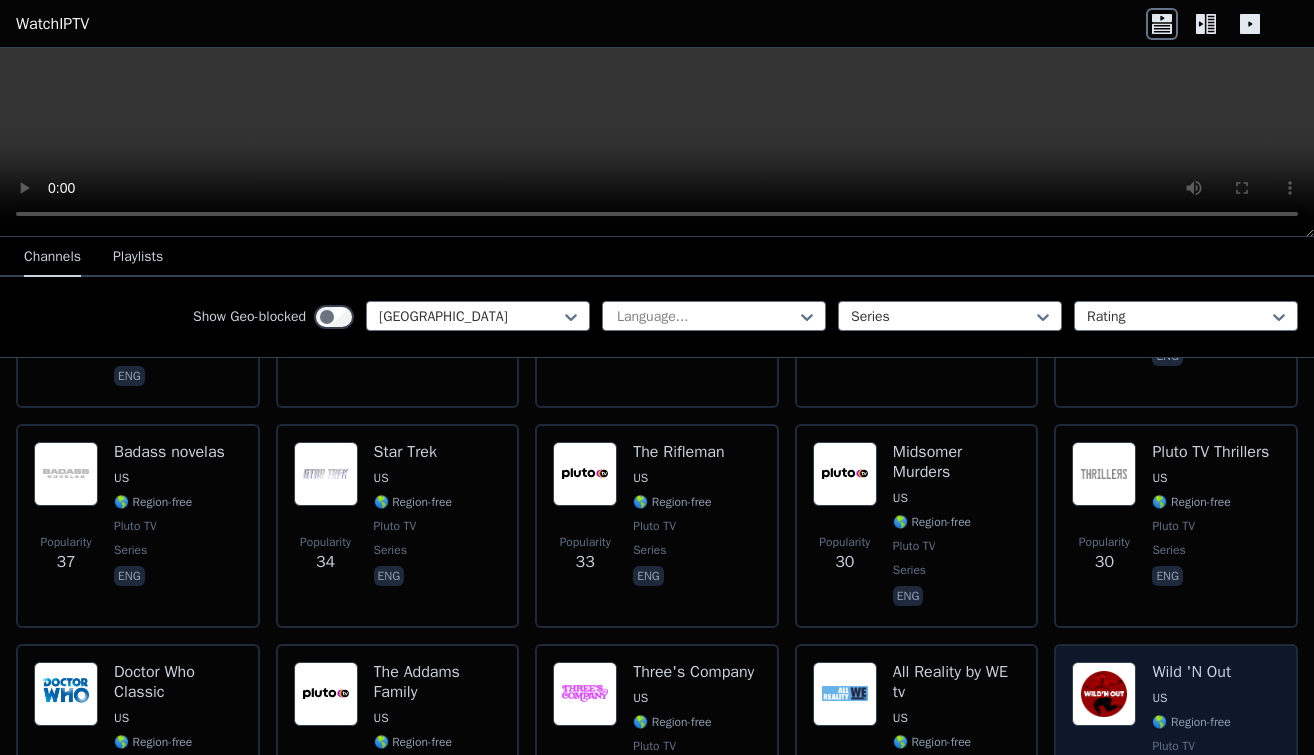 click on "Wild 'N Out" at bounding box center [1191, 672] 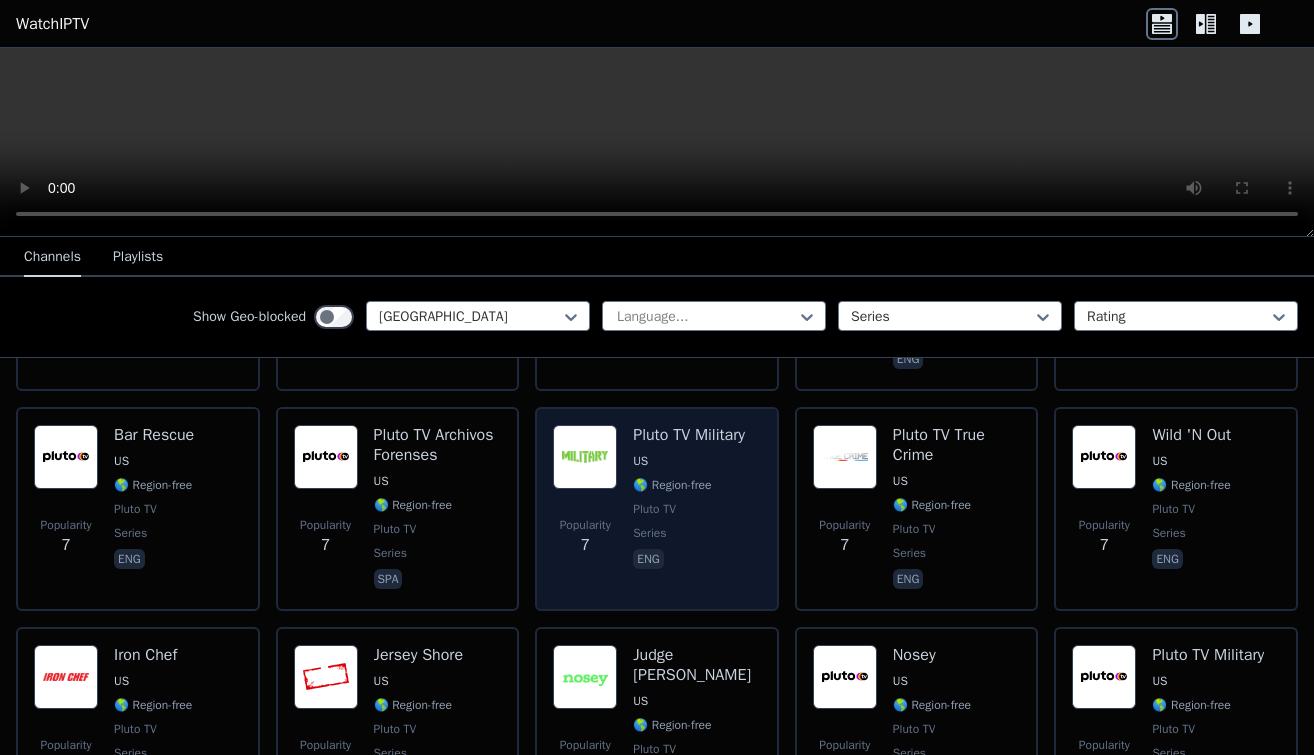 scroll, scrollTop: 3508, scrollLeft: 0, axis: vertical 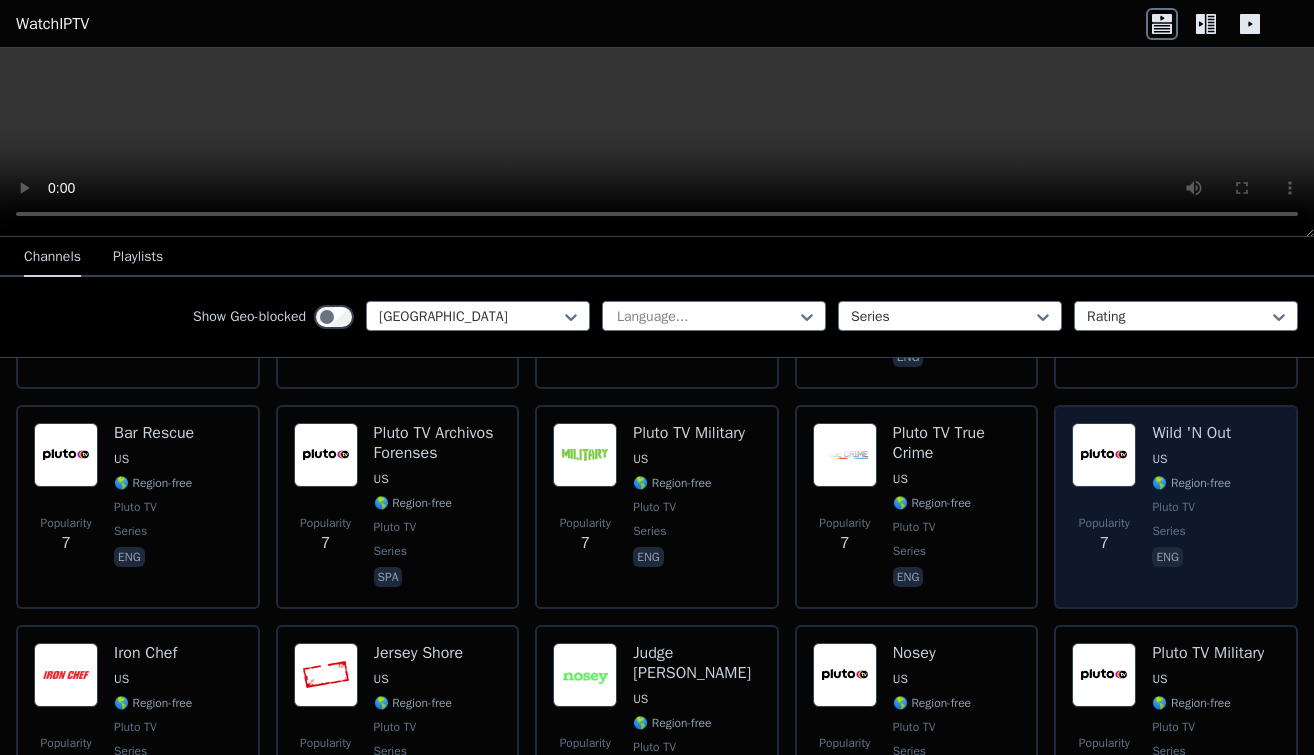 click at bounding box center (1104, 455) 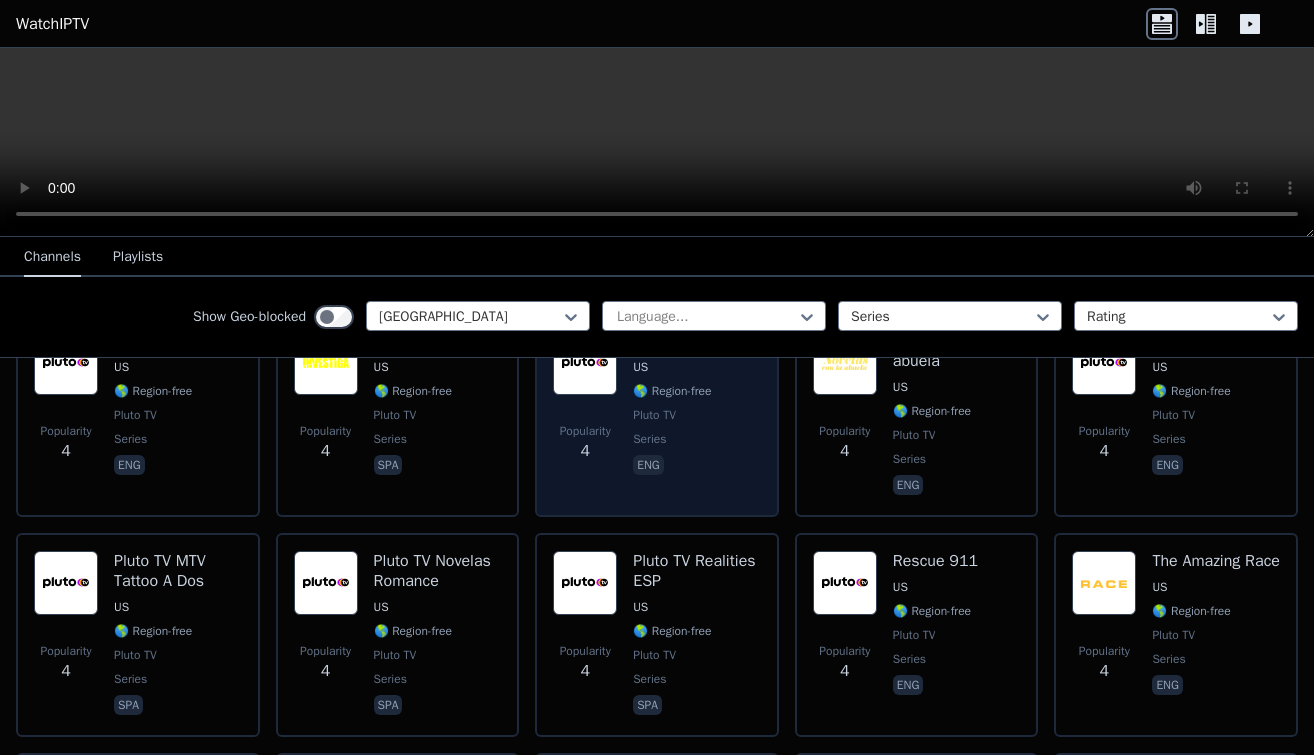 scroll, scrollTop: 4759, scrollLeft: 0, axis: vertical 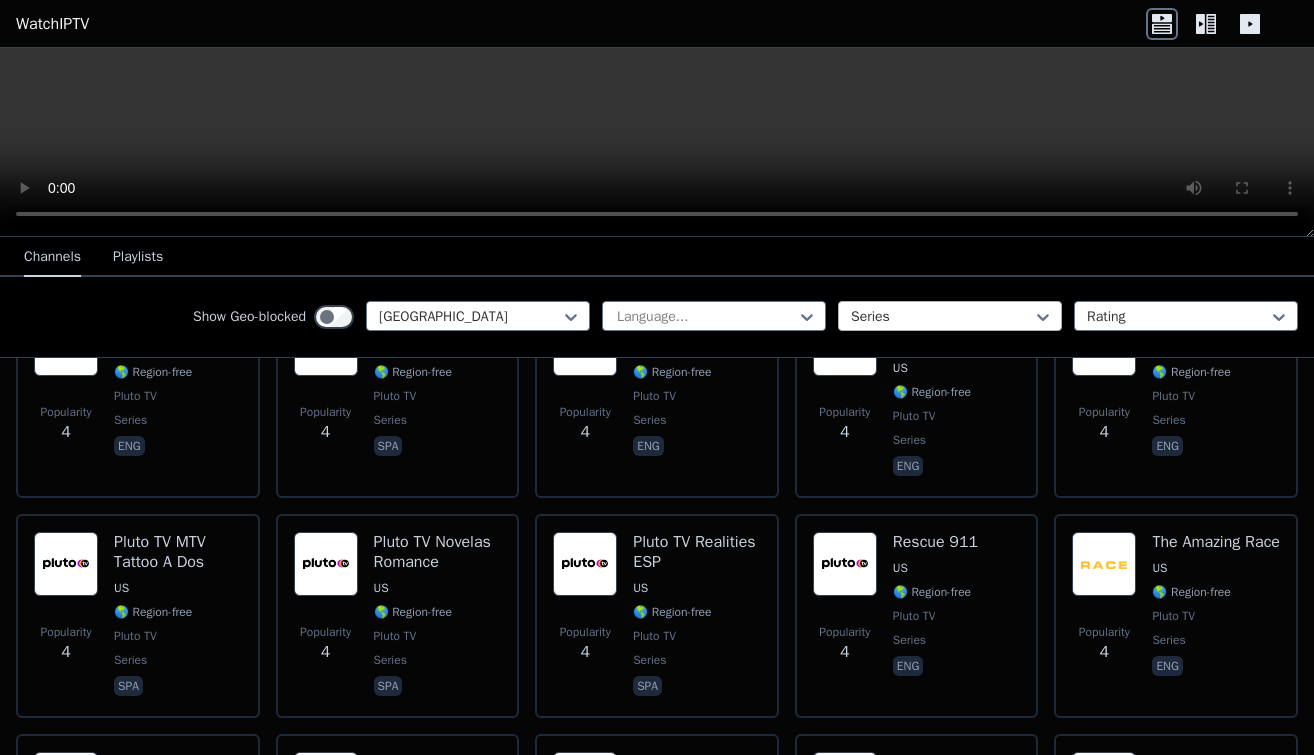 click at bounding box center [942, 317] 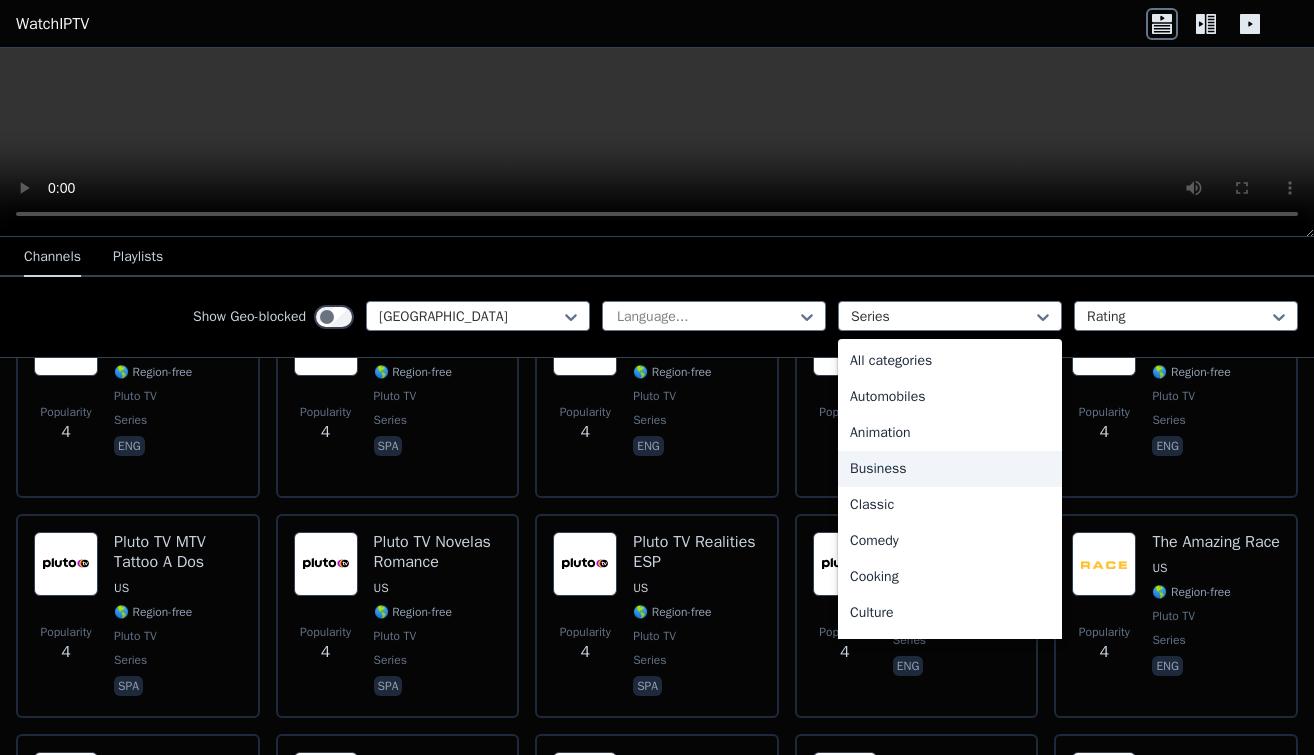 scroll, scrollTop: 0, scrollLeft: 0, axis: both 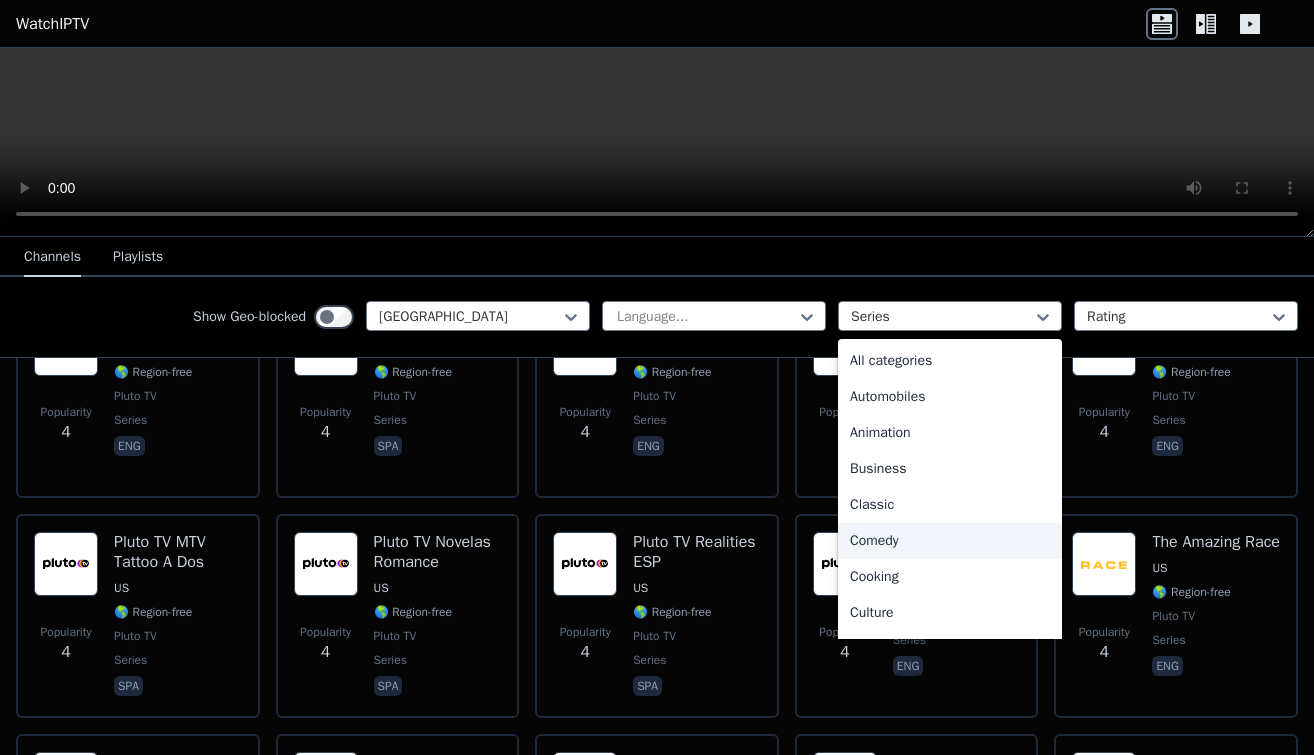 click on "Comedy" at bounding box center (950, 541) 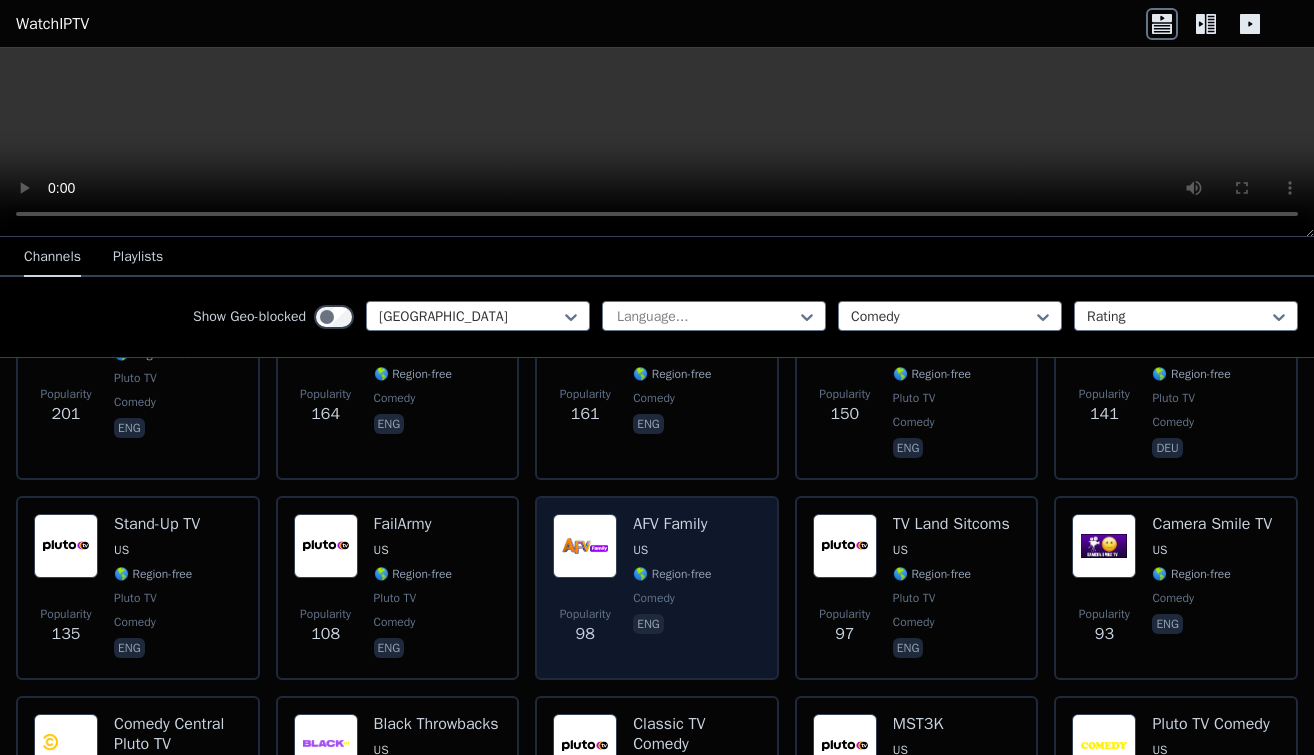scroll, scrollTop: 550, scrollLeft: 0, axis: vertical 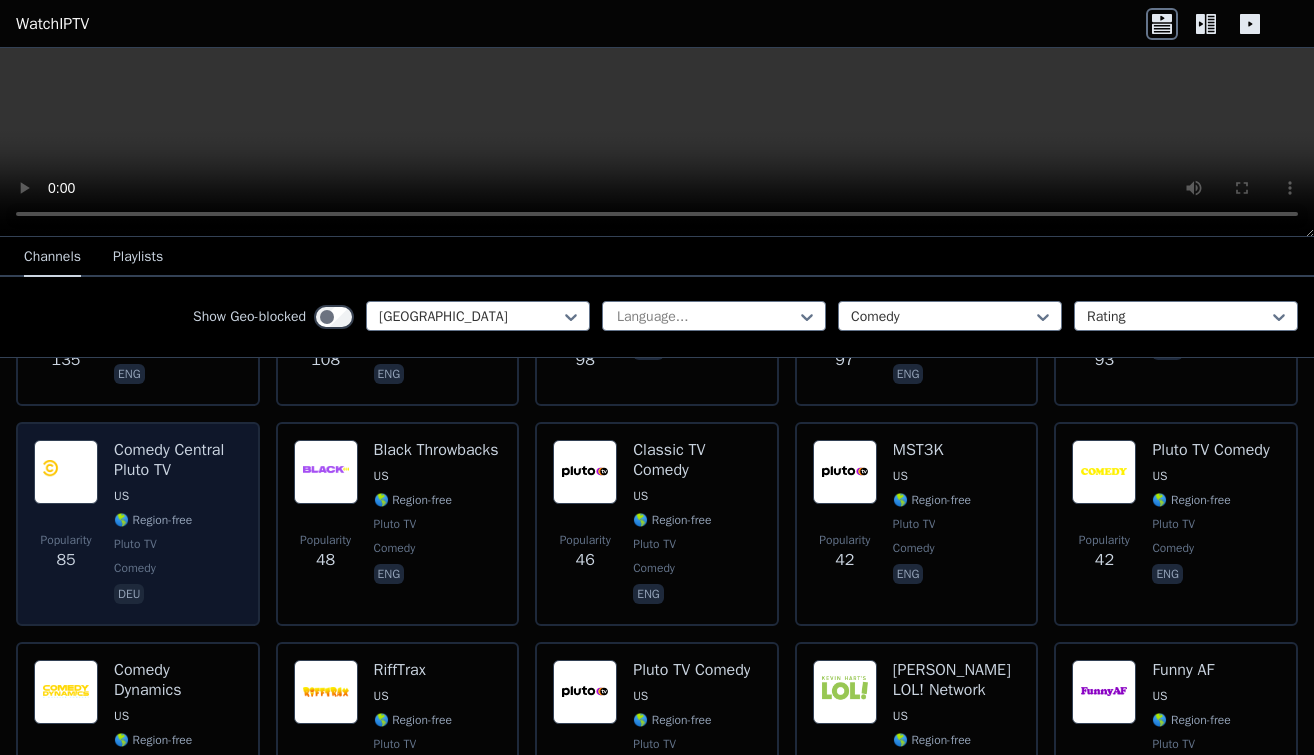 click on "Comedy Central Pluto TV" at bounding box center [178, 460] 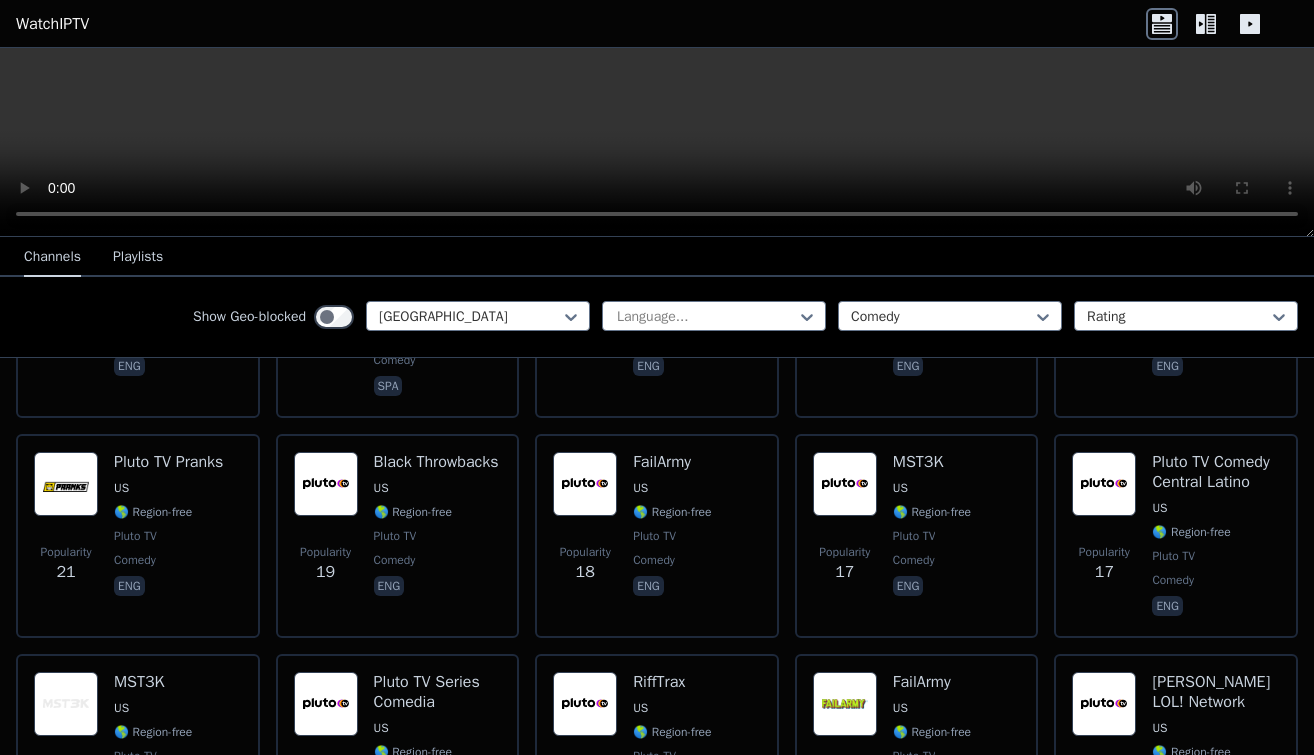 scroll, scrollTop: 1677, scrollLeft: 0, axis: vertical 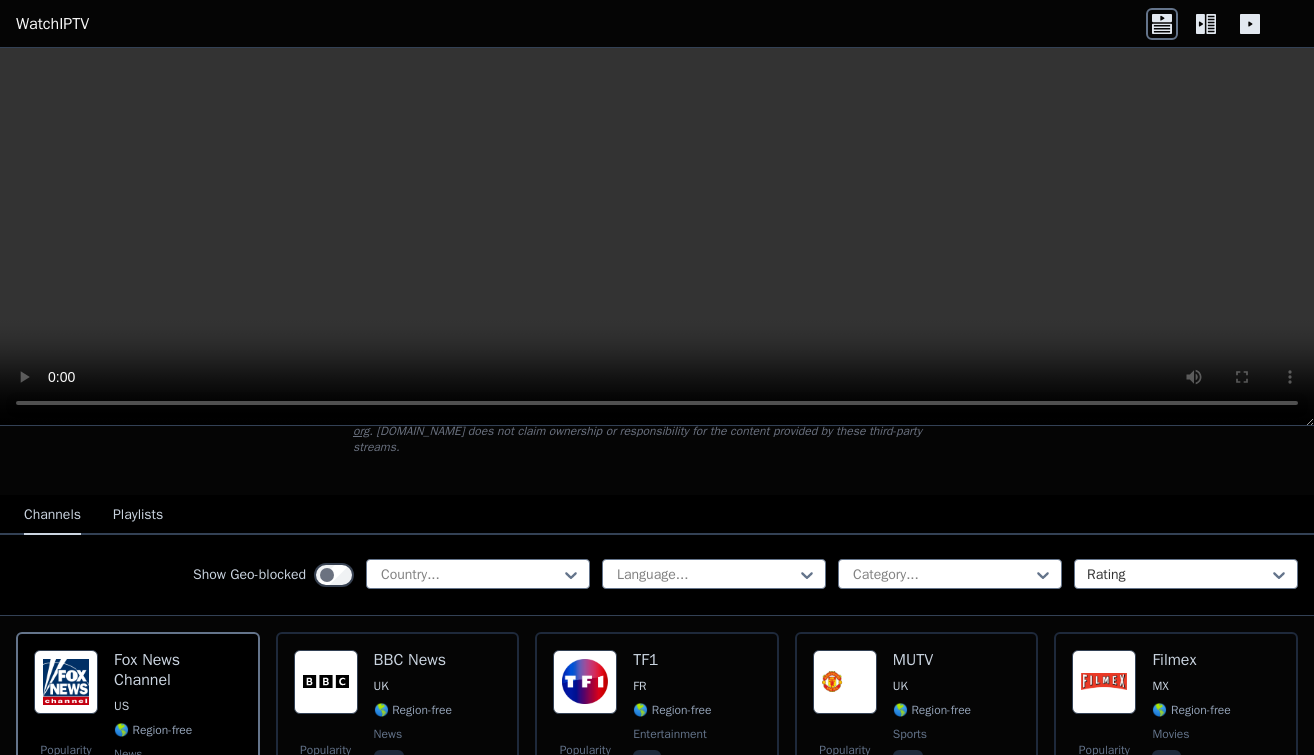 click on "Playlists" at bounding box center (138, 516) 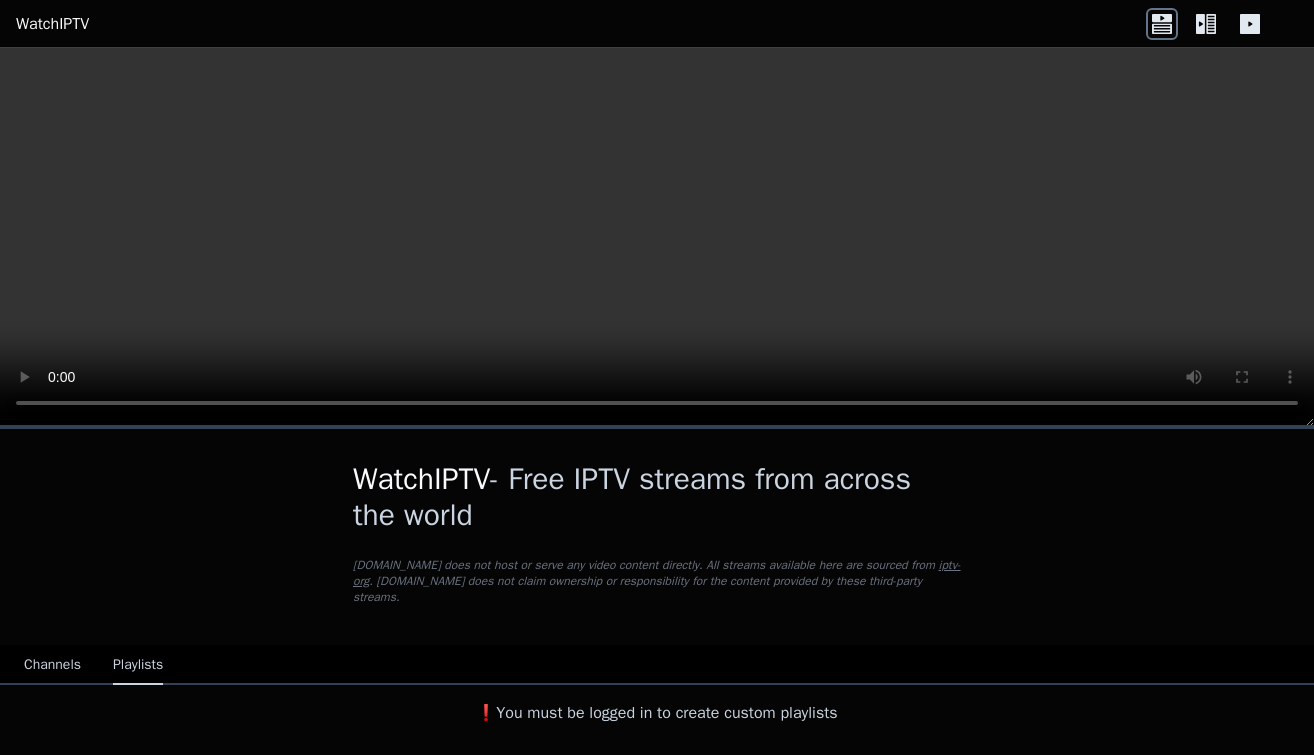 scroll, scrollTop: 0, scrollLeft: 0, axis: both 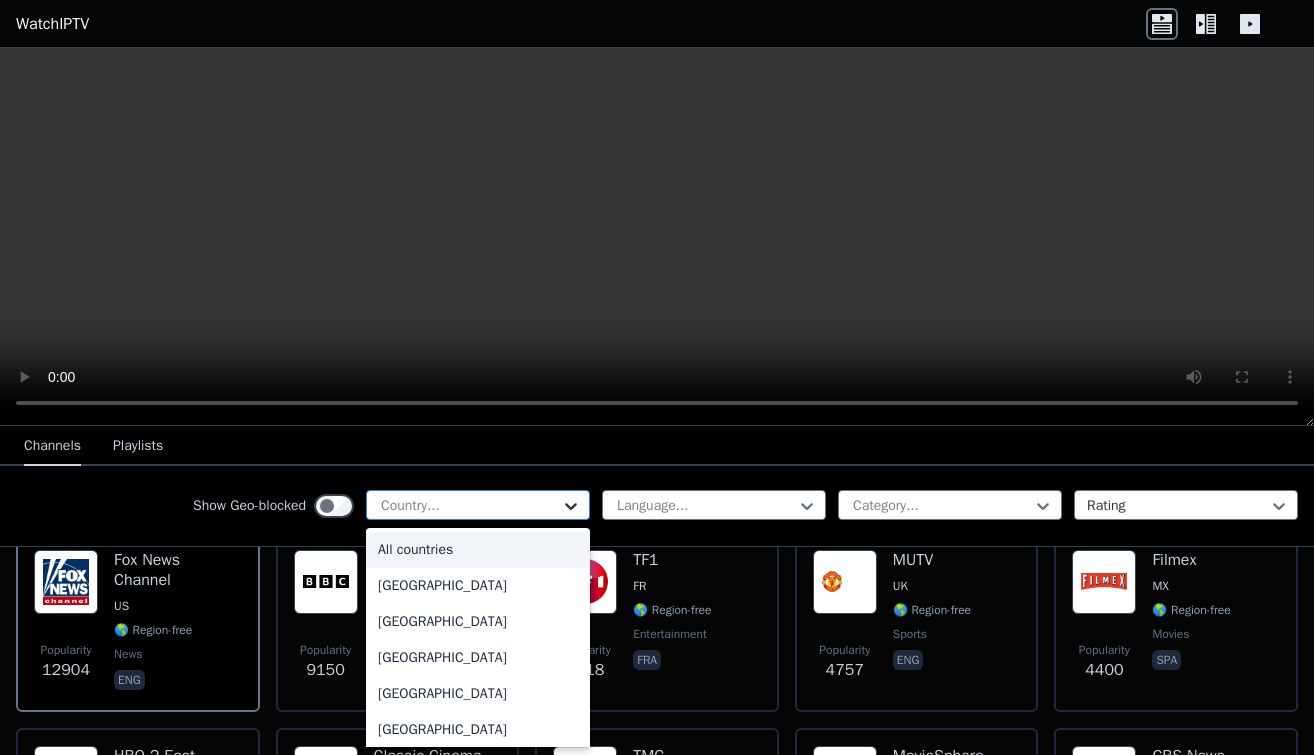 click 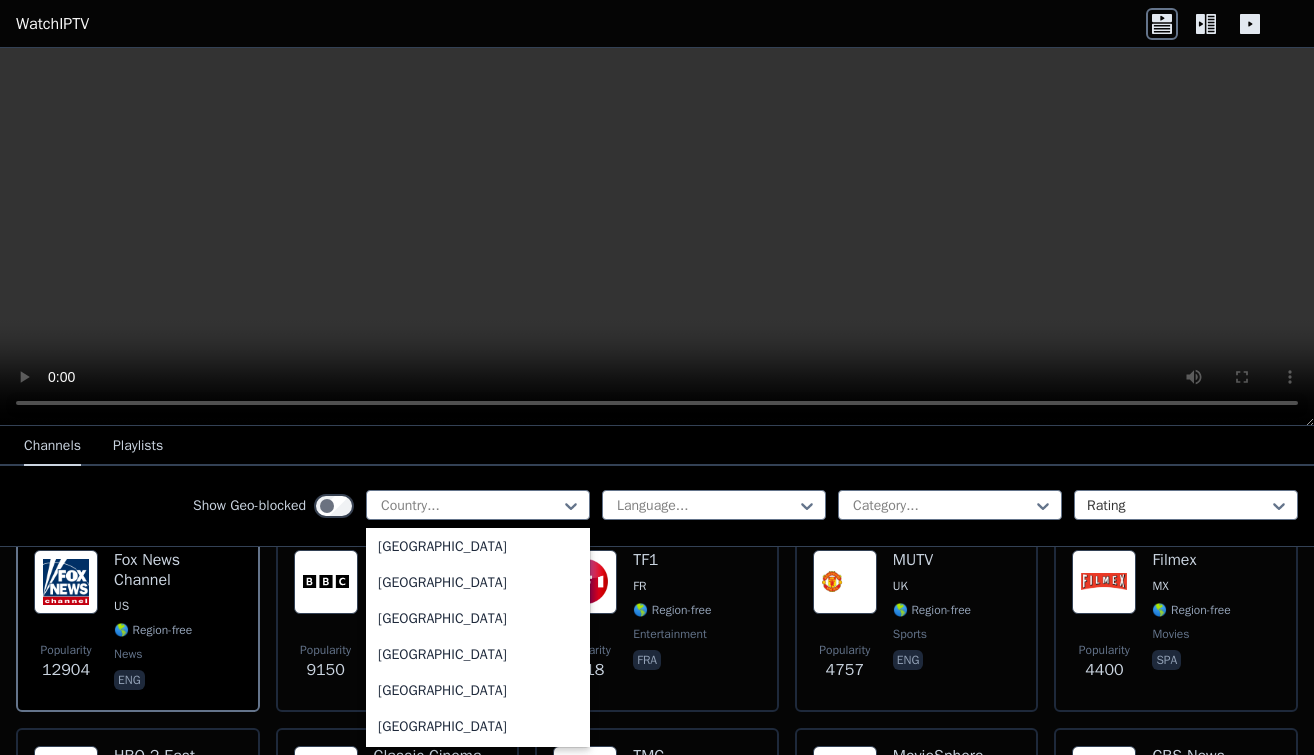 scroll, scrollTop: 6941, scrollLeft: 0, axis: vertical 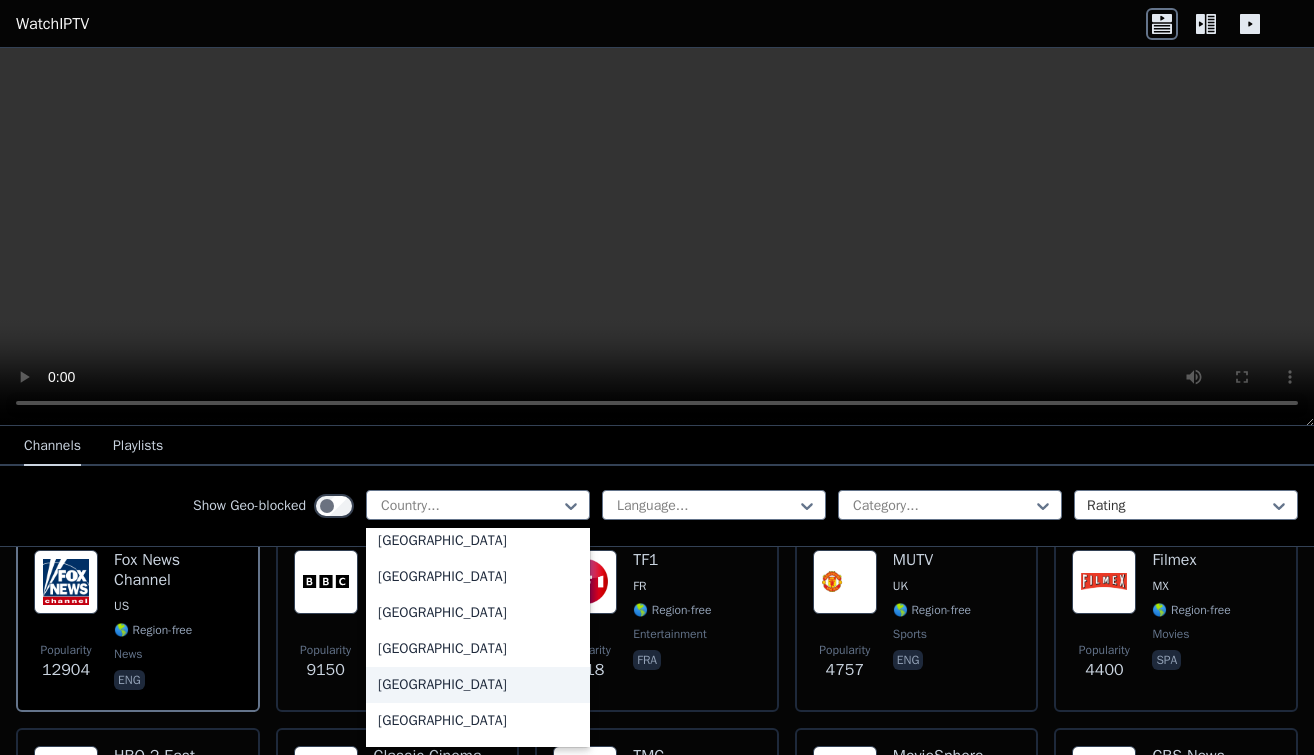 click on "[GEOGRAPHIC_DATA]" at bounding box center [478, 685] 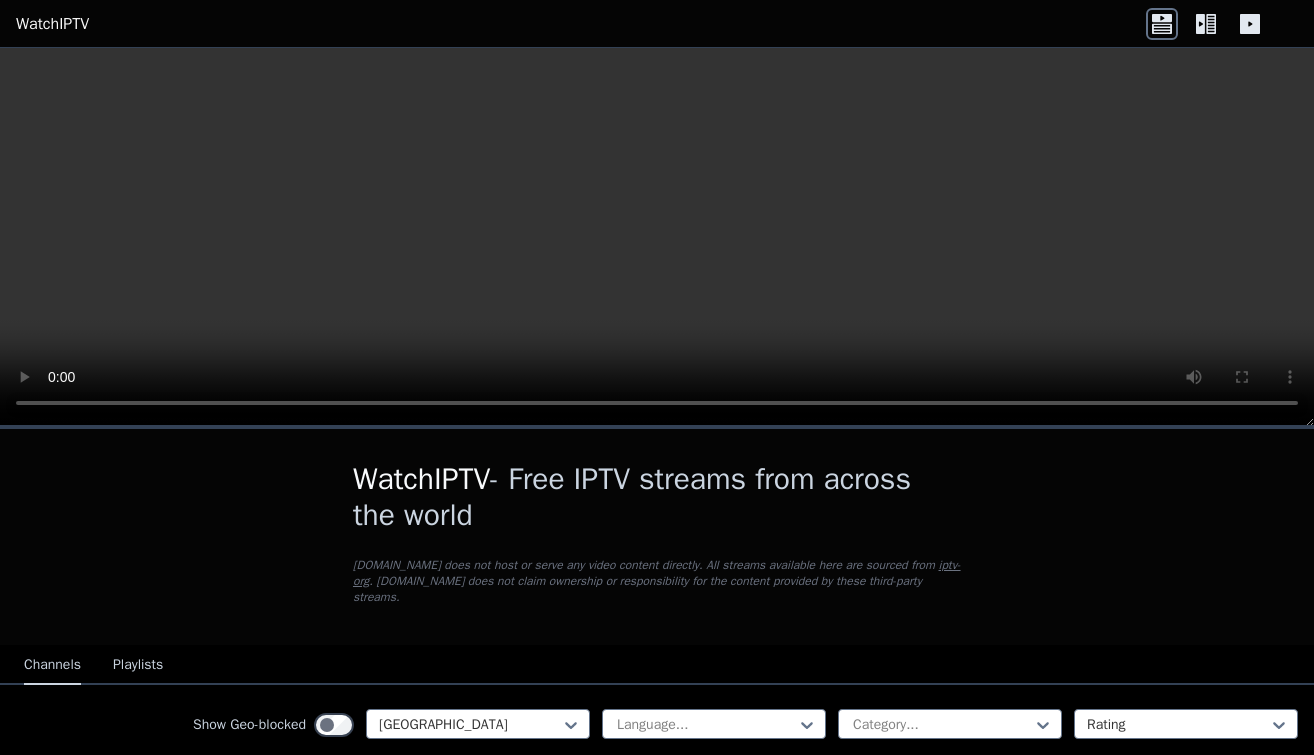 scroll, scrollTop: 0, scrollLeft: 0, axis: both 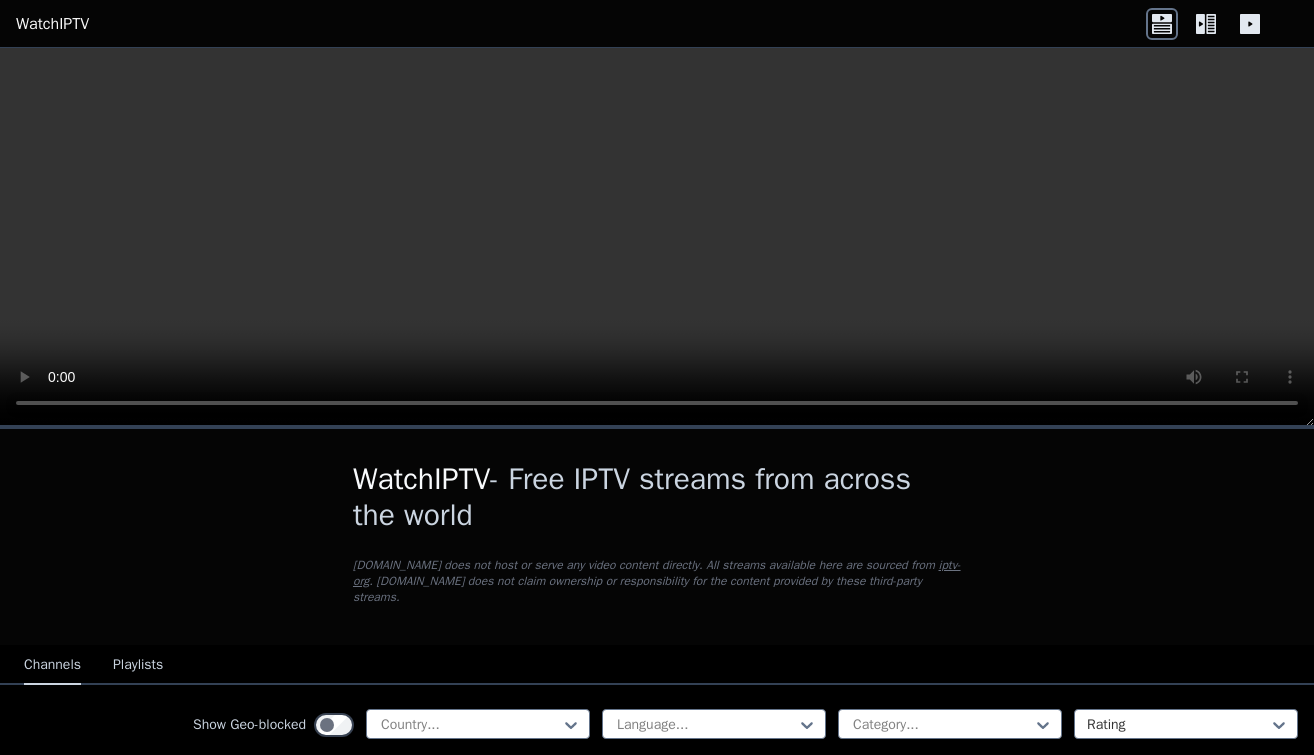 click on "WatchIPTV" at bounding box center [52, 24] 